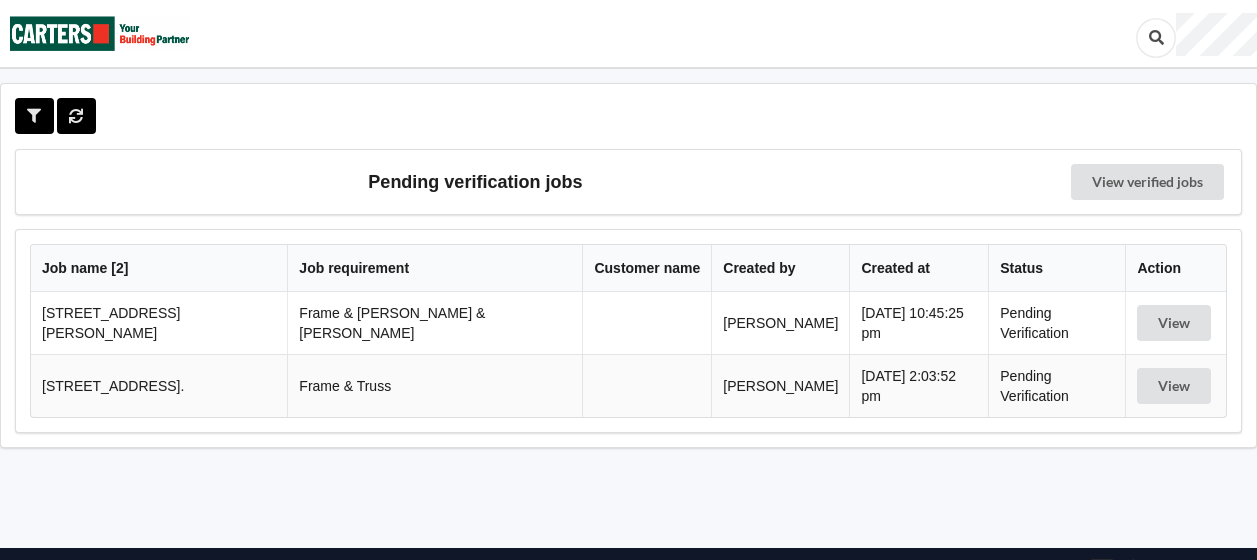 scroll, scrollTop: 0, scrollLeft: 0, axis: both 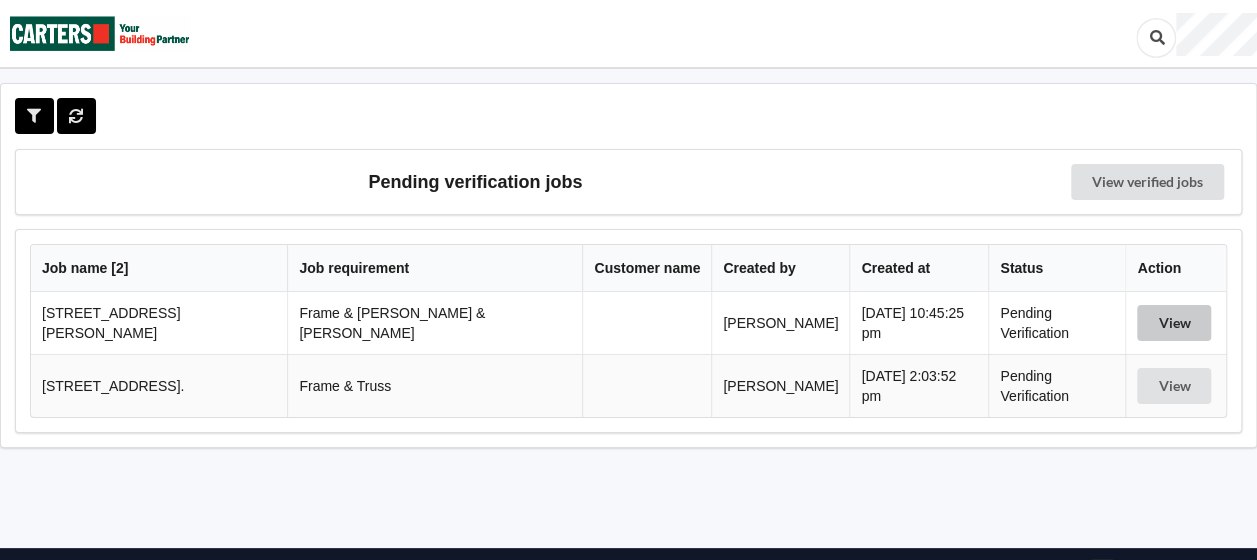 click on "View" at bounding box center (1174, 323) 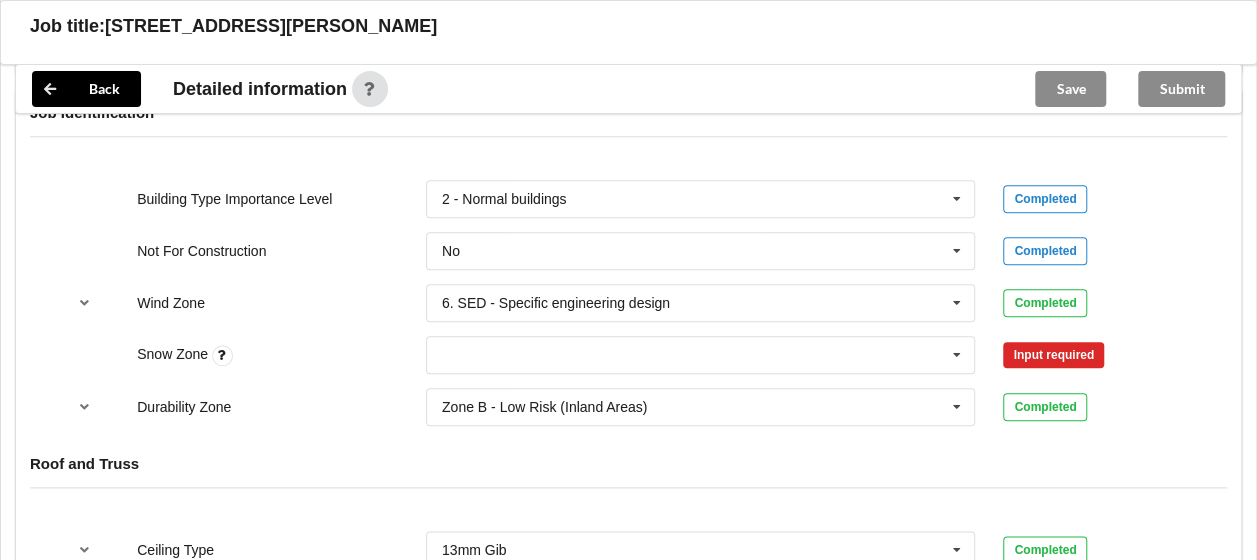 scroll, scrollTop: 861, scrollLeft: 0, axis: vertical 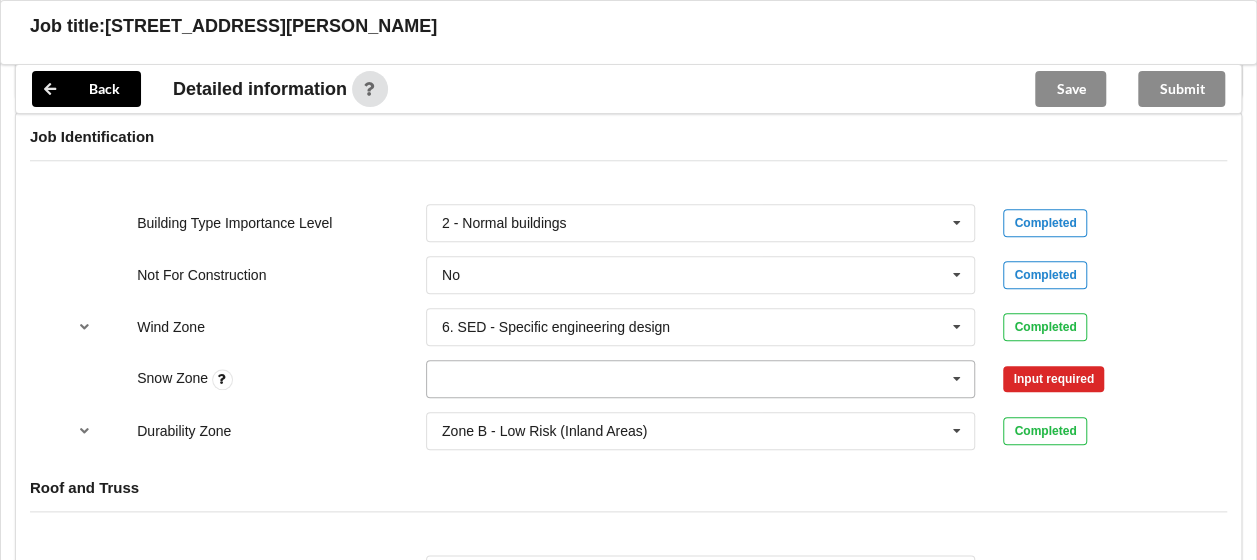 click at bounding box center [702, 379] 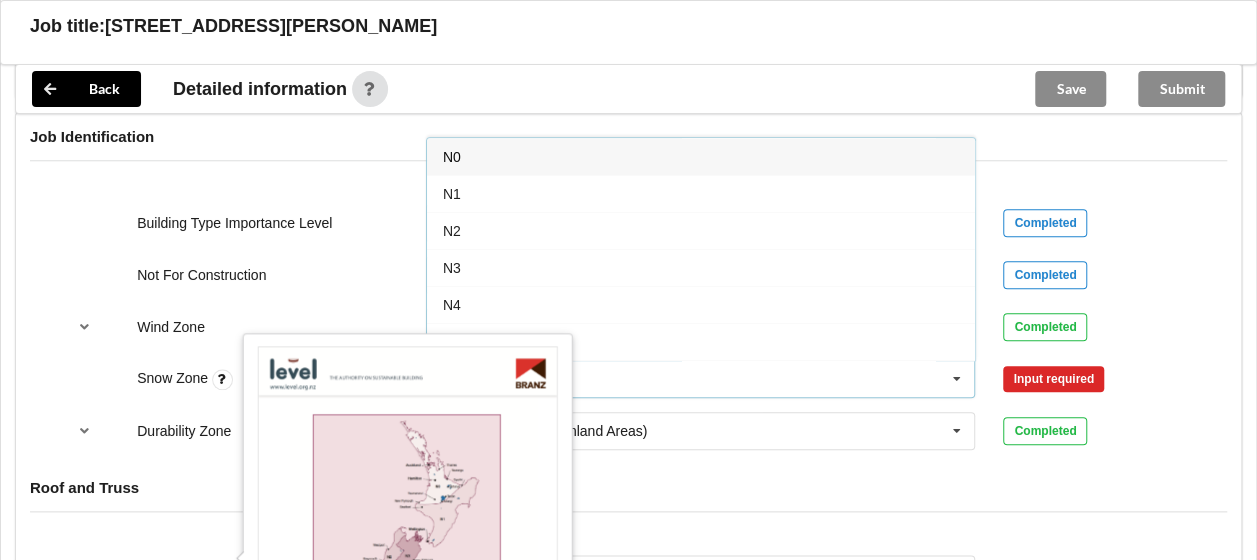 click at bounding box center (222, 379) 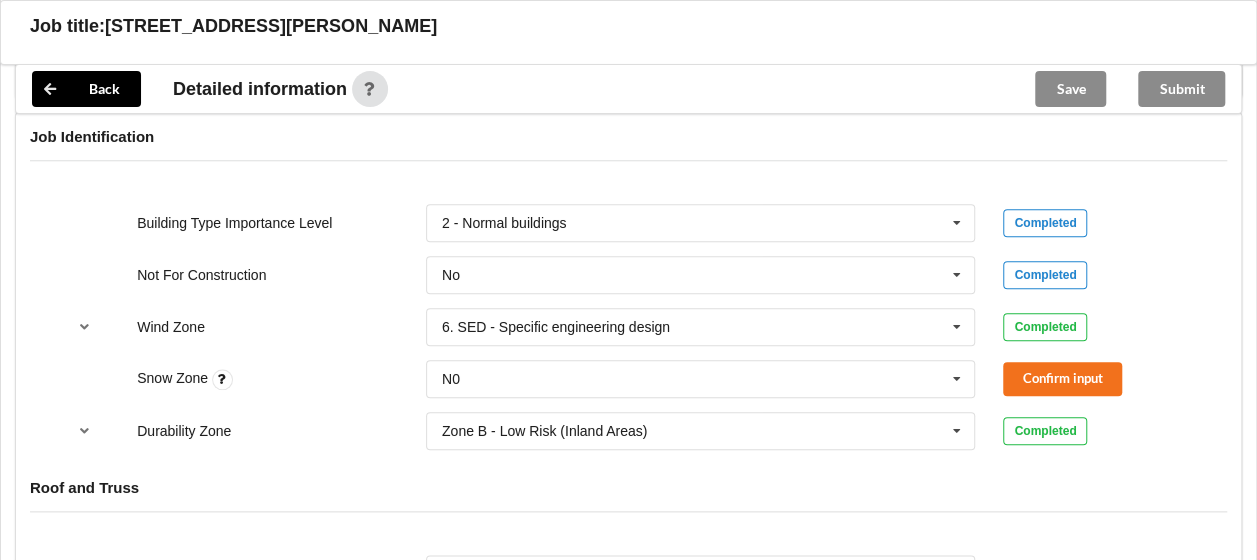 click at bounding box center (222, 379) 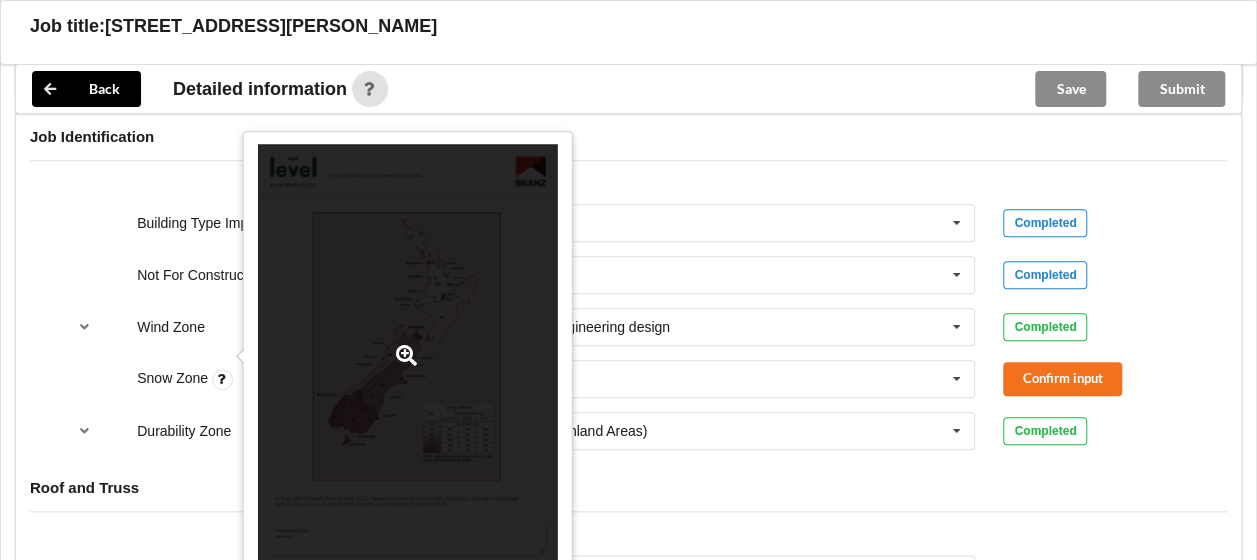 click at bounding box center (408, 356) 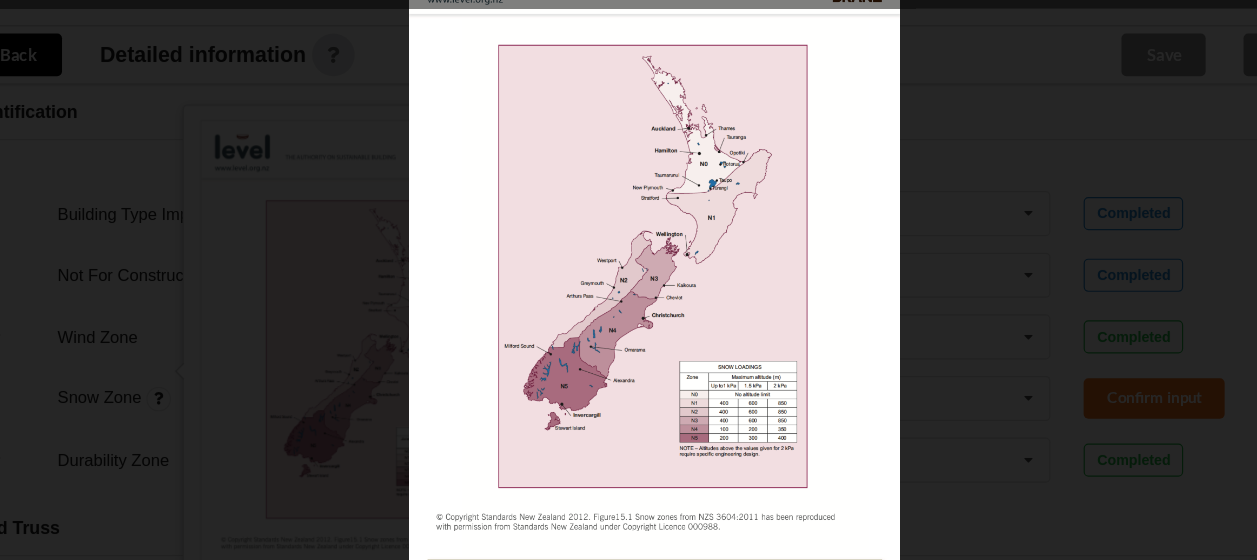 scroll, scrollTop: 861, scrollLeft: 0, axis: vertical 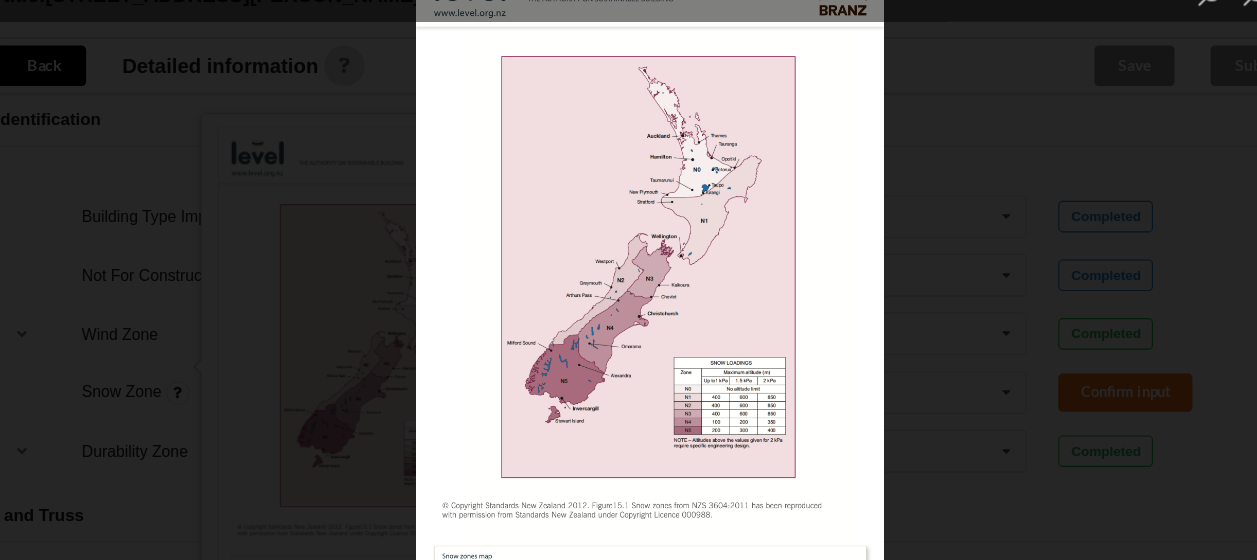click at bounding box center [628, 280] 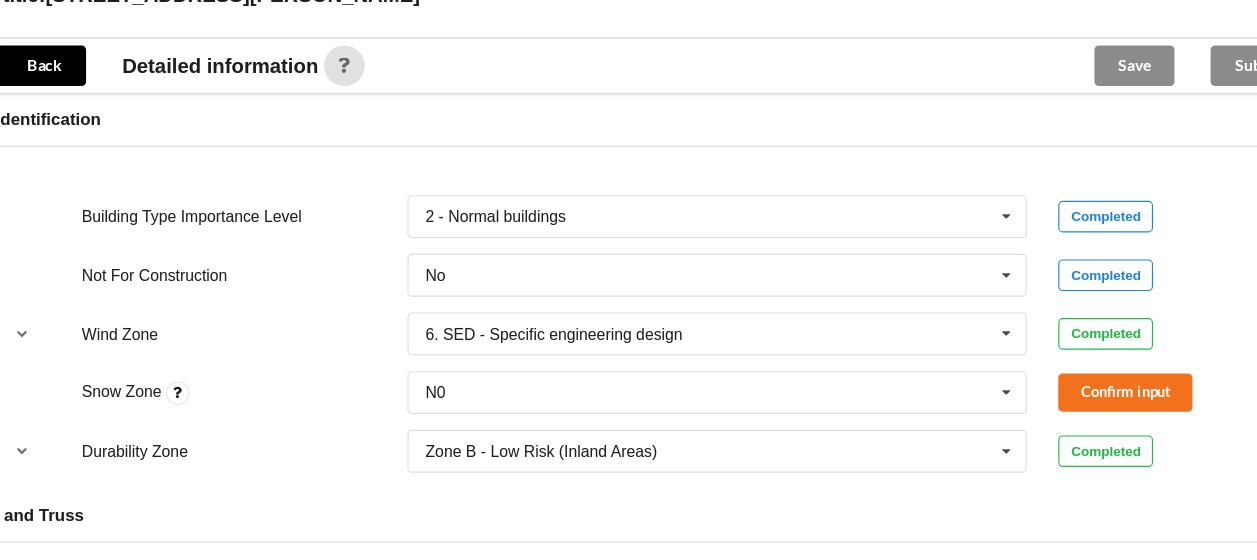 click on "6. SED - Specific engineering design 1. Low - wind speed of 32 m/s 2. Medium - wind speed of 37 m/s 3. High - wind speed of 44 m/s 4. Very High - wind speed of 50 m/s 5. Extra High - wind speed of 55 m/s 6. SED - Specific engineering design" at bounding box center (701, 327) 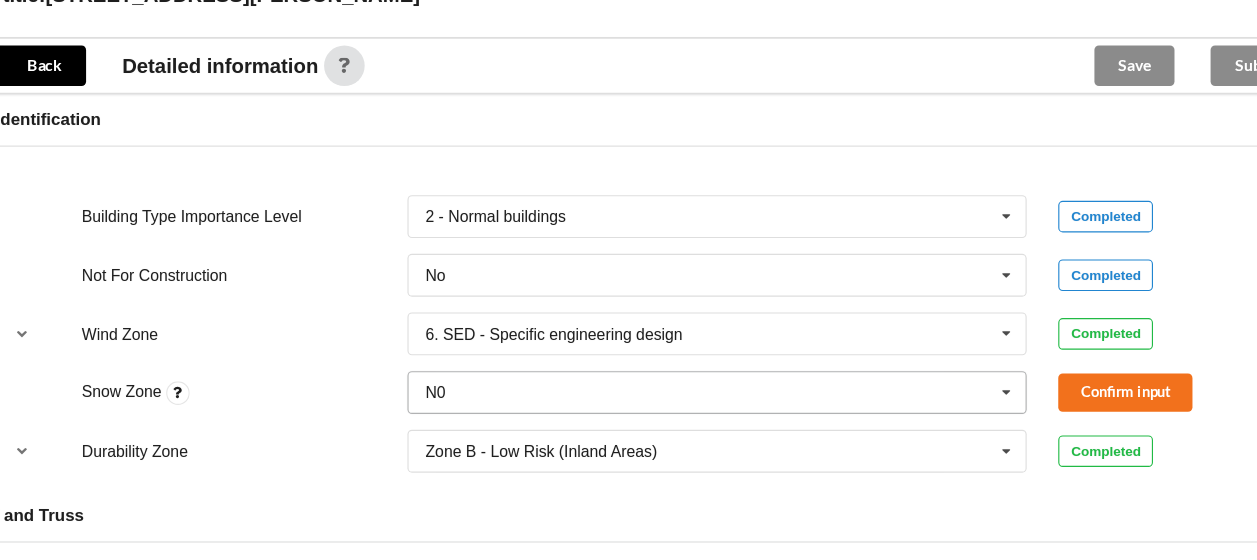 click at bounding box center [702, 379] 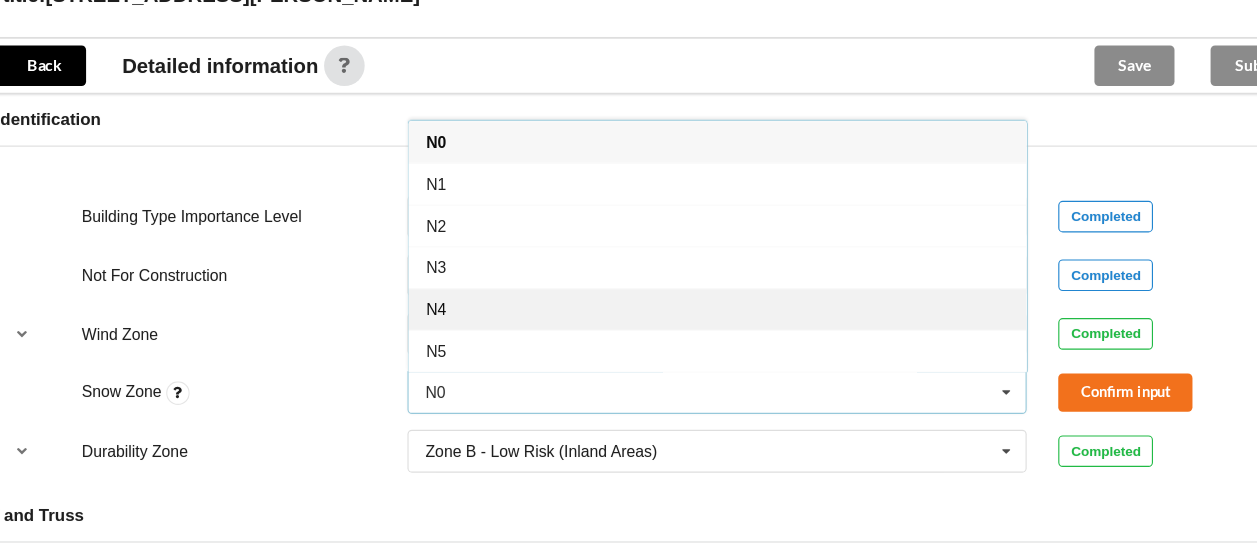 click on "N4" at bounding box center (701, 304) 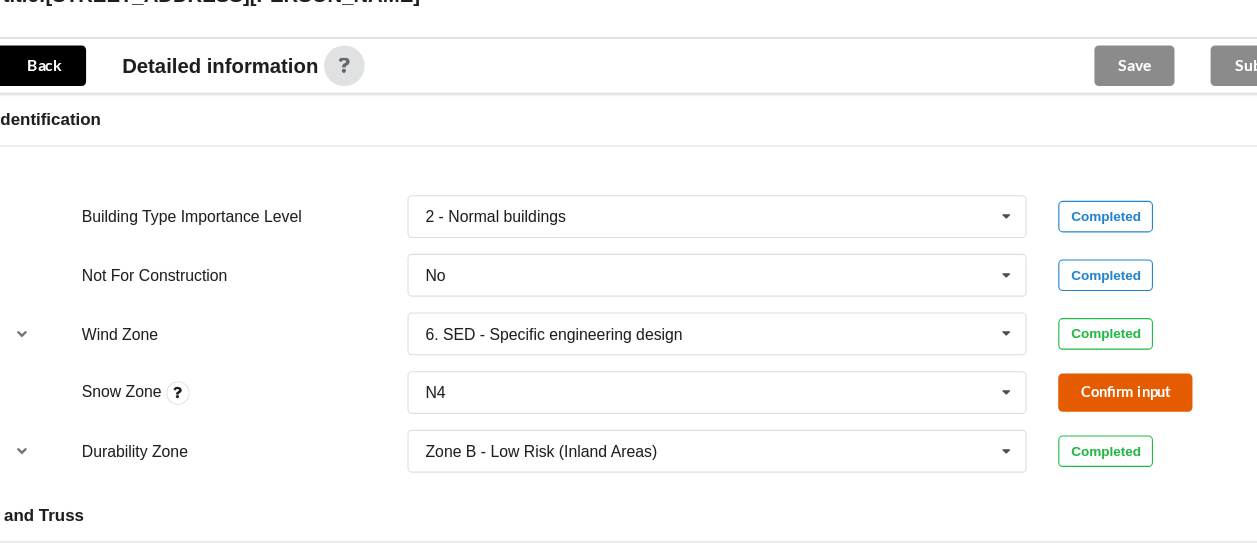 click on "Confirm input" at bounding box center [1062, 378] 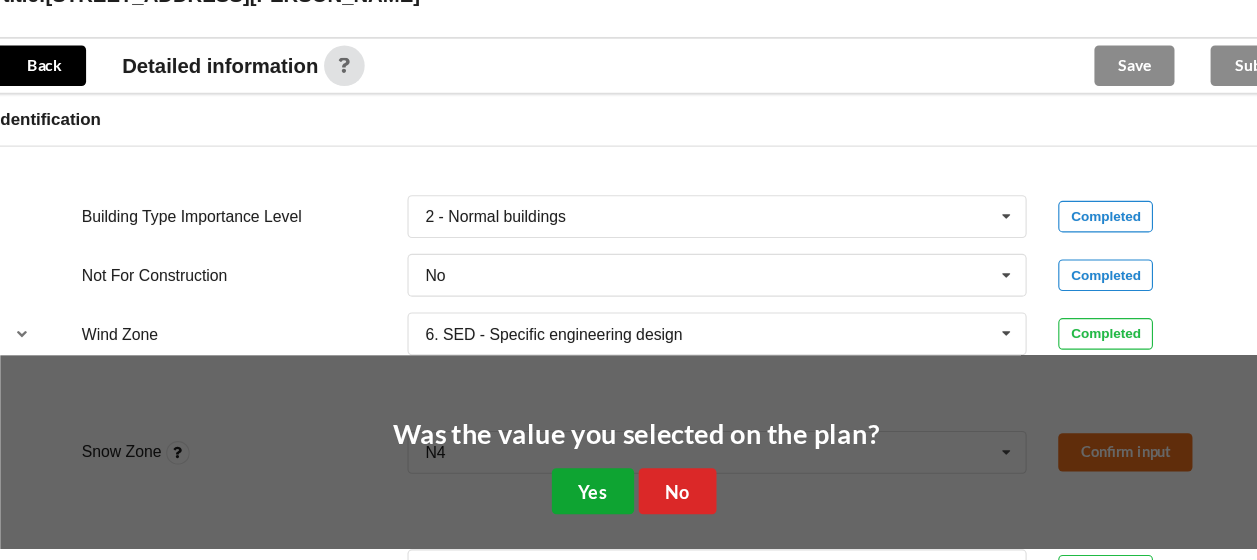 click on "Yes" at bounding box center [590, 466] 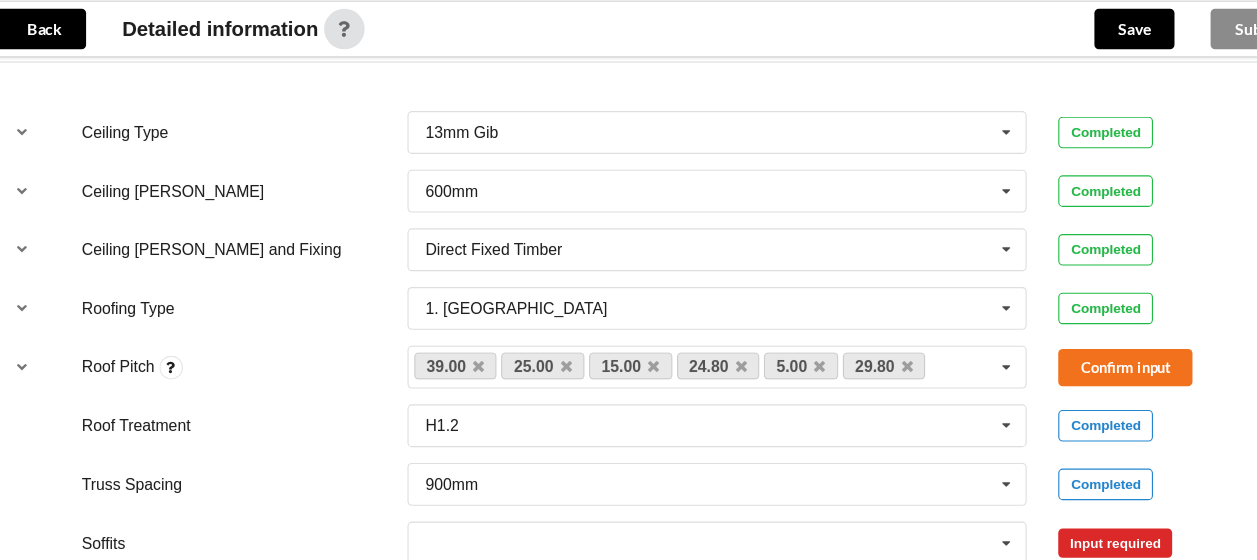 scroll, scrollTop: 1254, scrollLeft: 0, axis: vertical 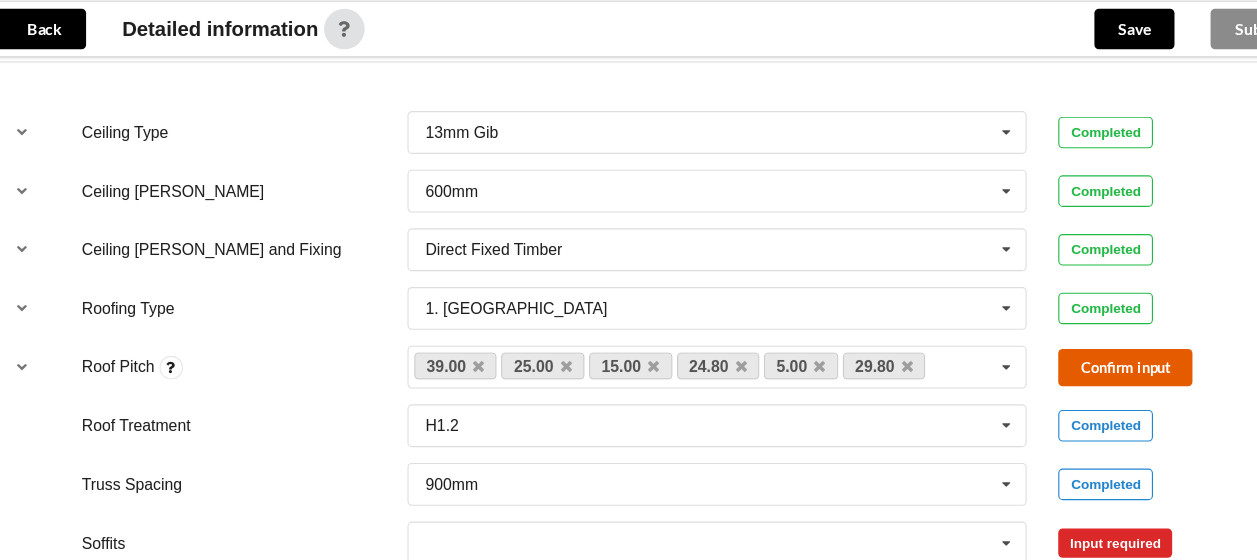 click on "Confirm input" at bounding box center [1062, 389] 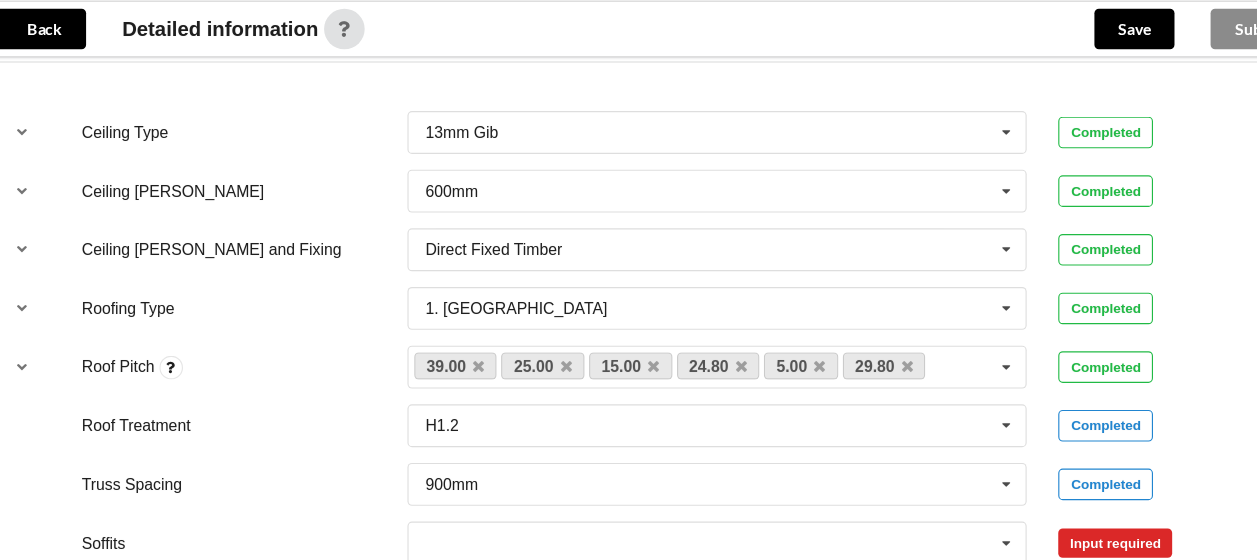 scroll, scrollTop: 1440, scrollLeft: 0, axis: vertical 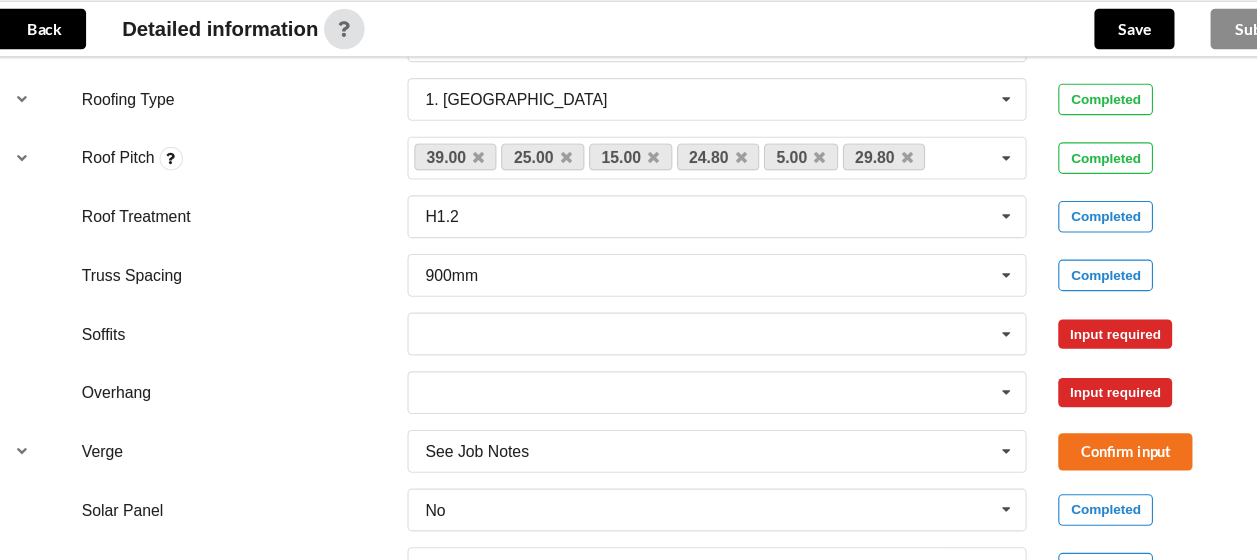 click on "300mm 450mm 600mm 750mm Multiple Values – See As Per Plan None See Job Notes" at bounding box center (701, 411) 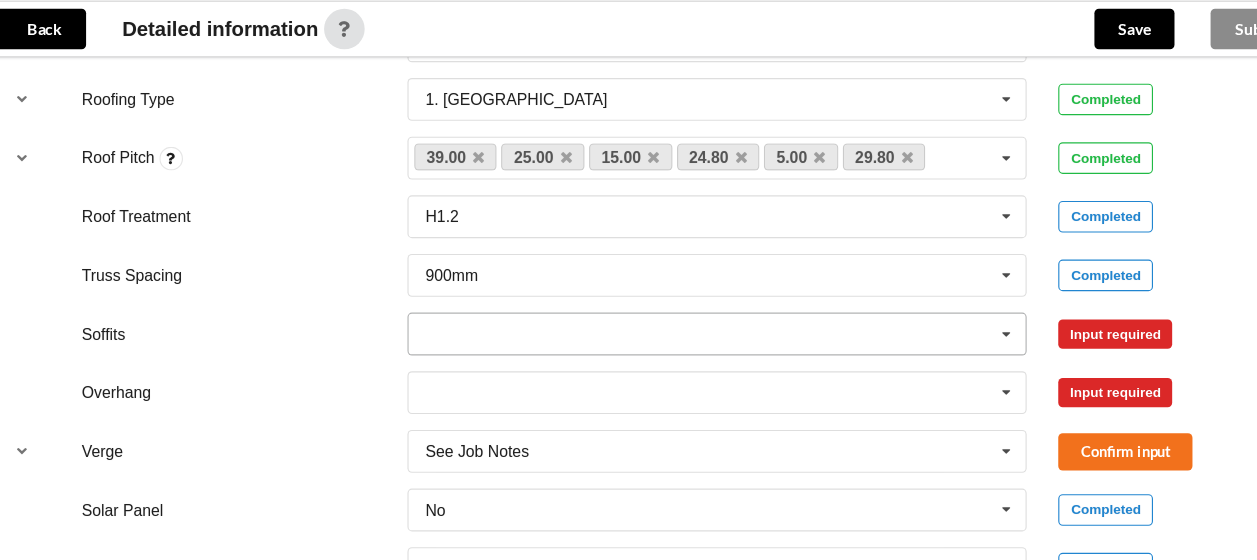 click at bounding box center [702, 359] 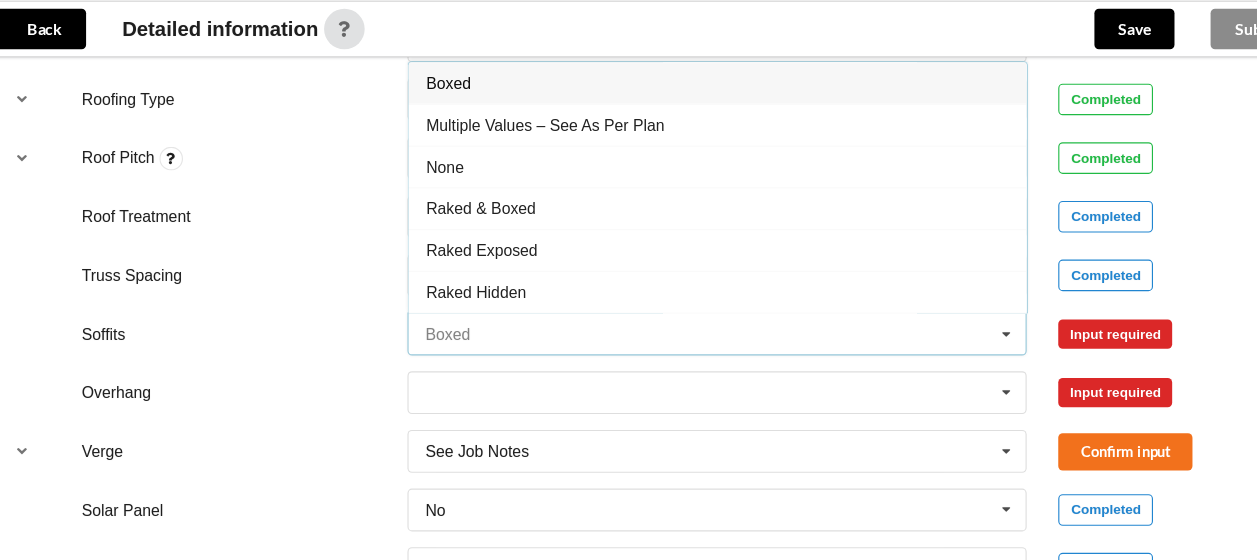 scroll, scrollTop: 1440, scrollLeft: 0, axis: vertical 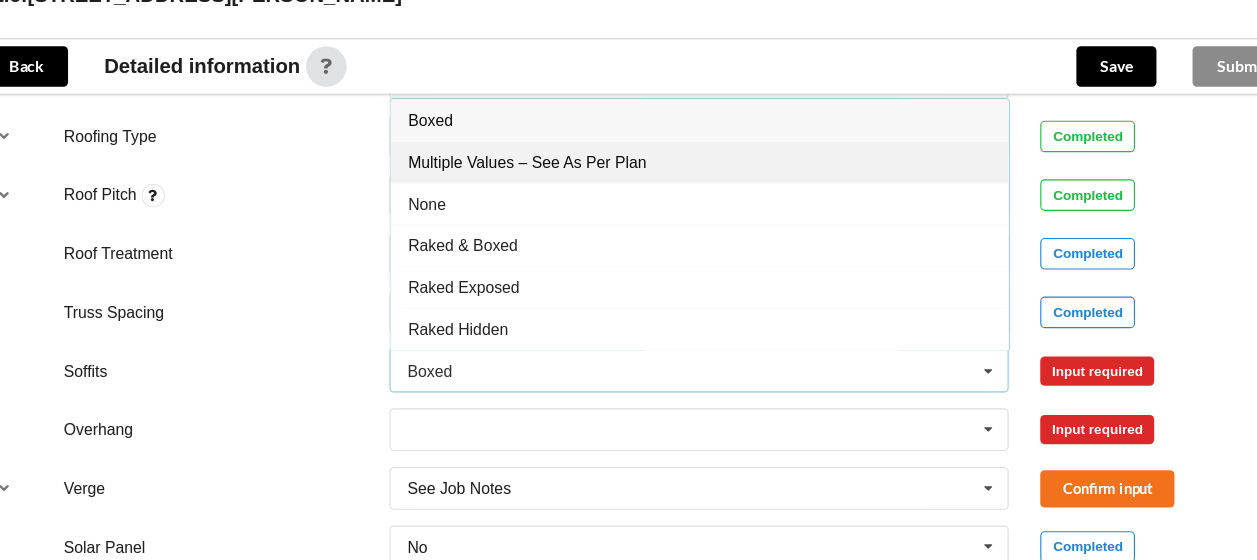 click on "Multiple Values – See As Per Plan" at bounding box center (701, 173) 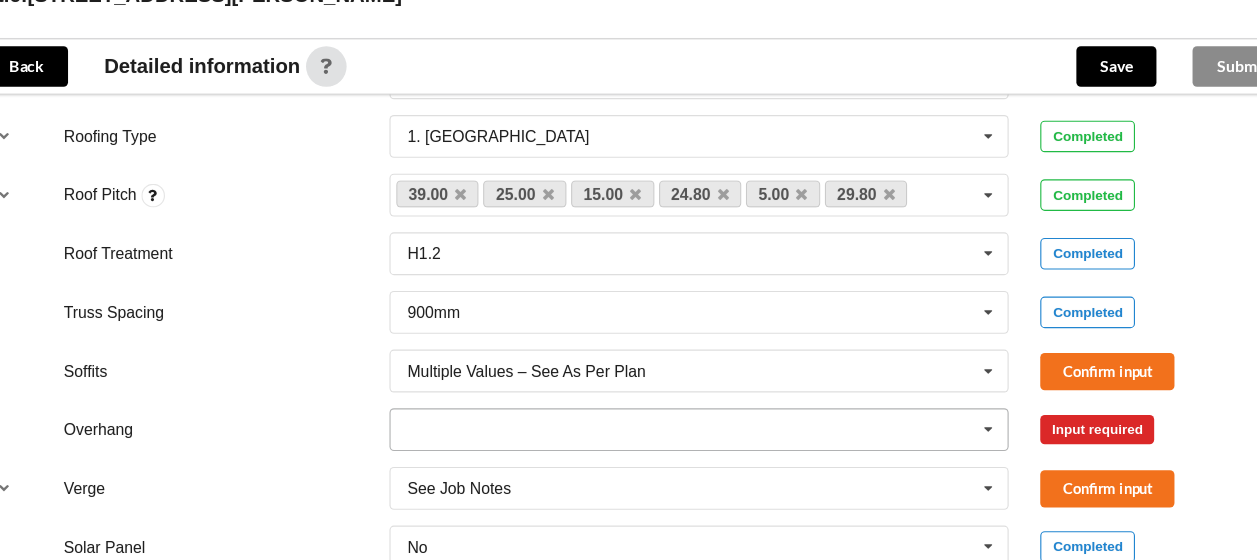 click at bounding box center (702, 411) 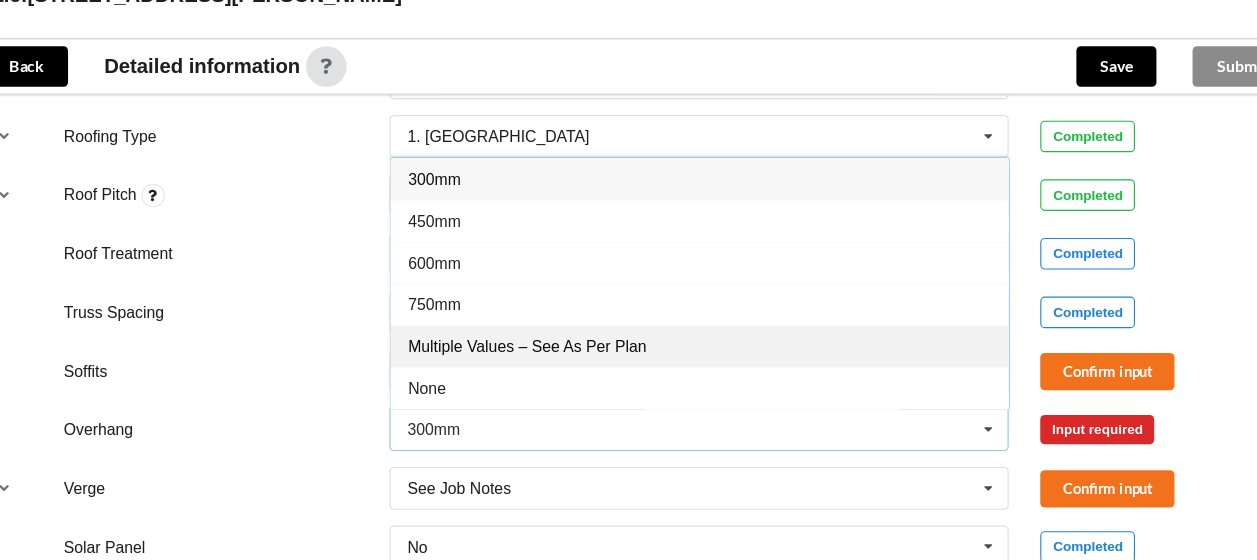 click on "Multiple Values – See As Per Plan" at bounding box center [701, 336] 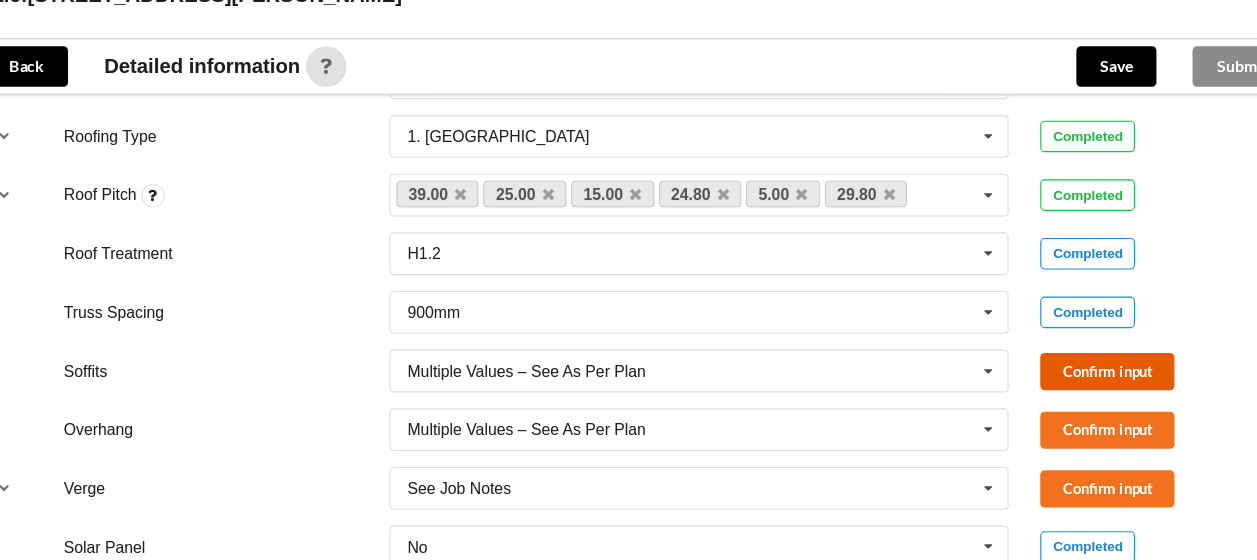 click on "Confirm input" at bounding box center [1062, 359] 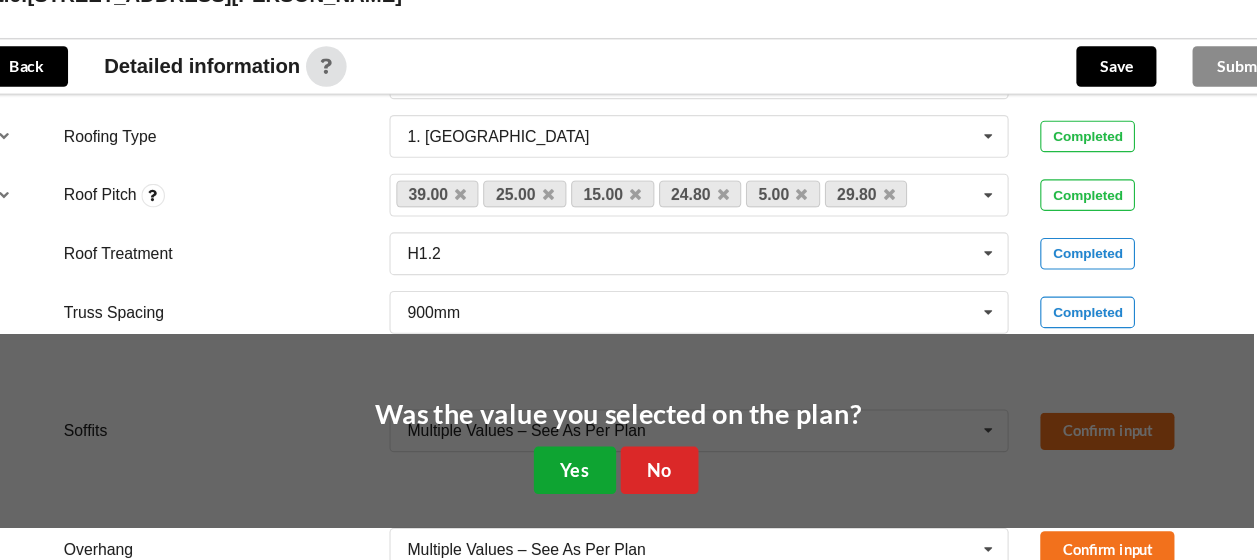 click on "Yes" at bounding box center (590, 446) 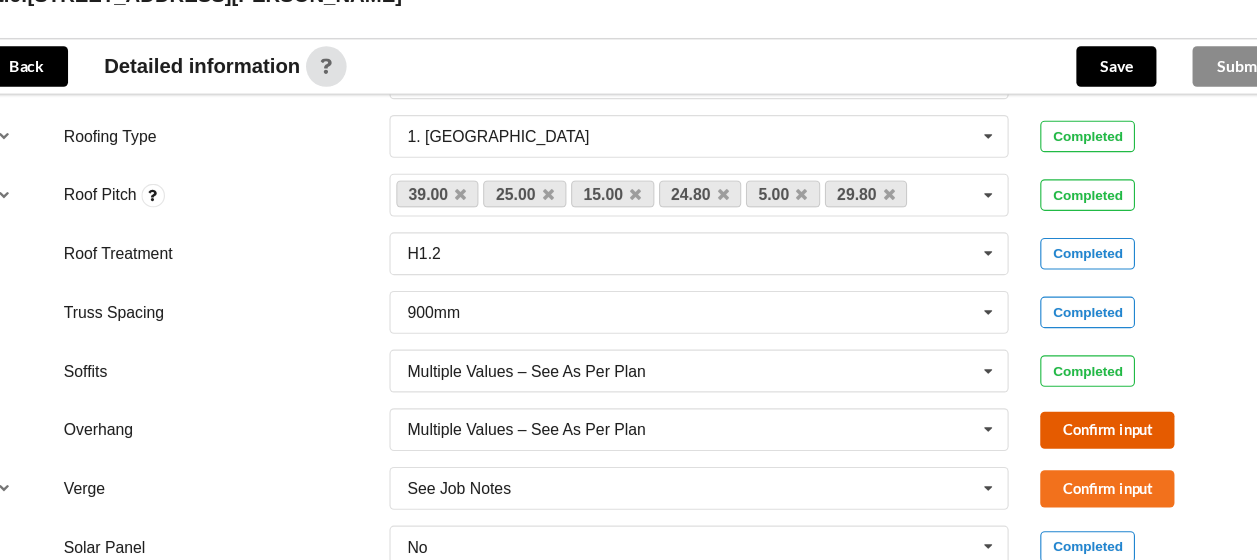click on "Confirm input" at bounding box center (1062, 411) 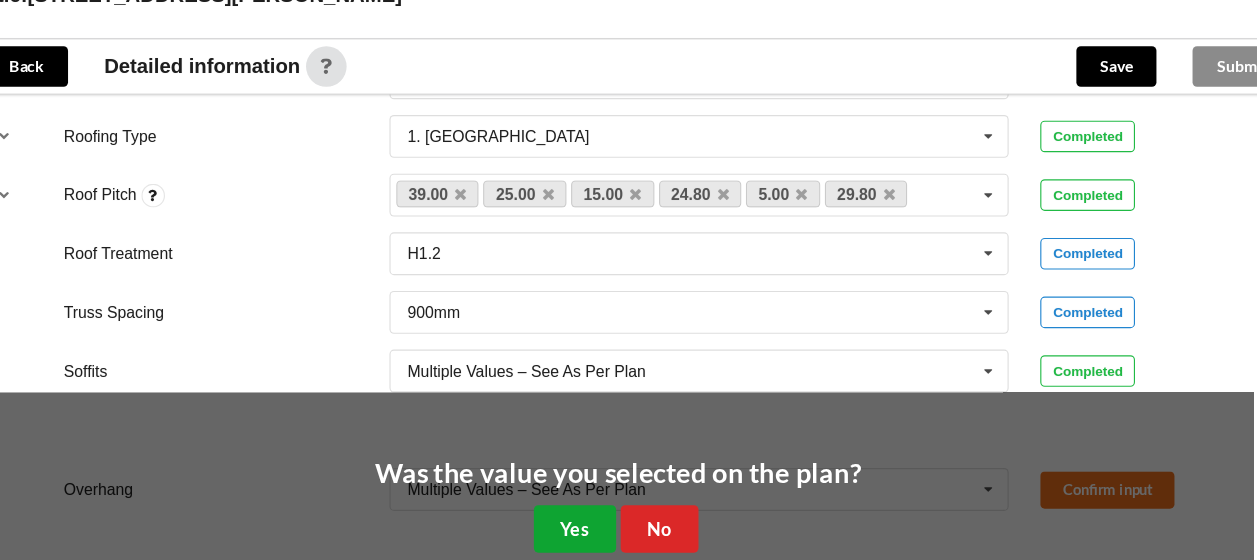 click on "Yes" at bounding box center [590, 498] 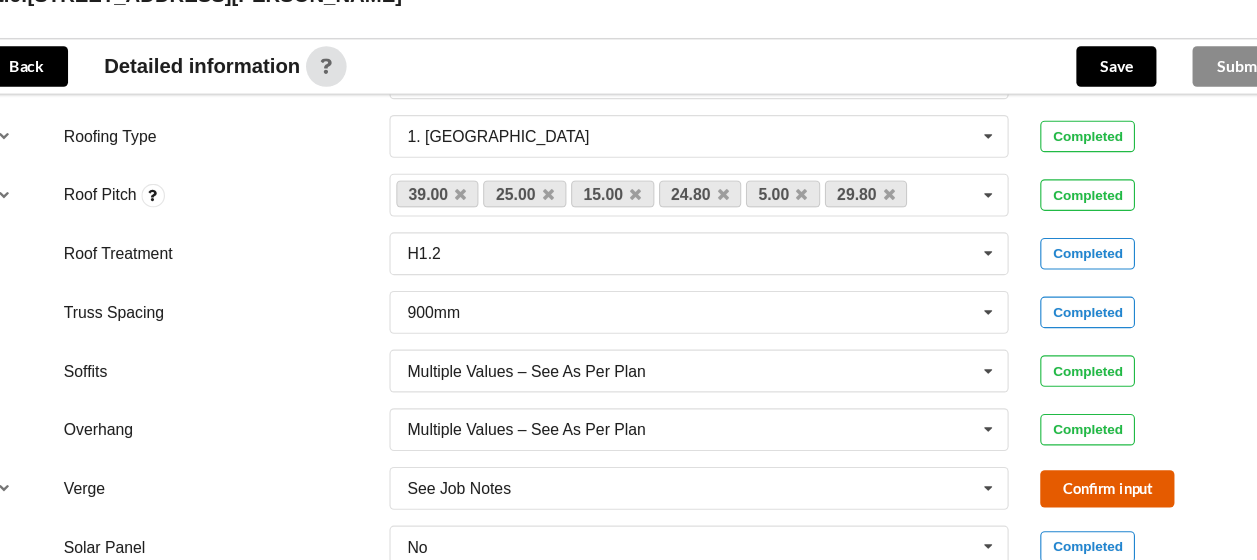 click on "Confirm input" at bounding box center (1062, 463) 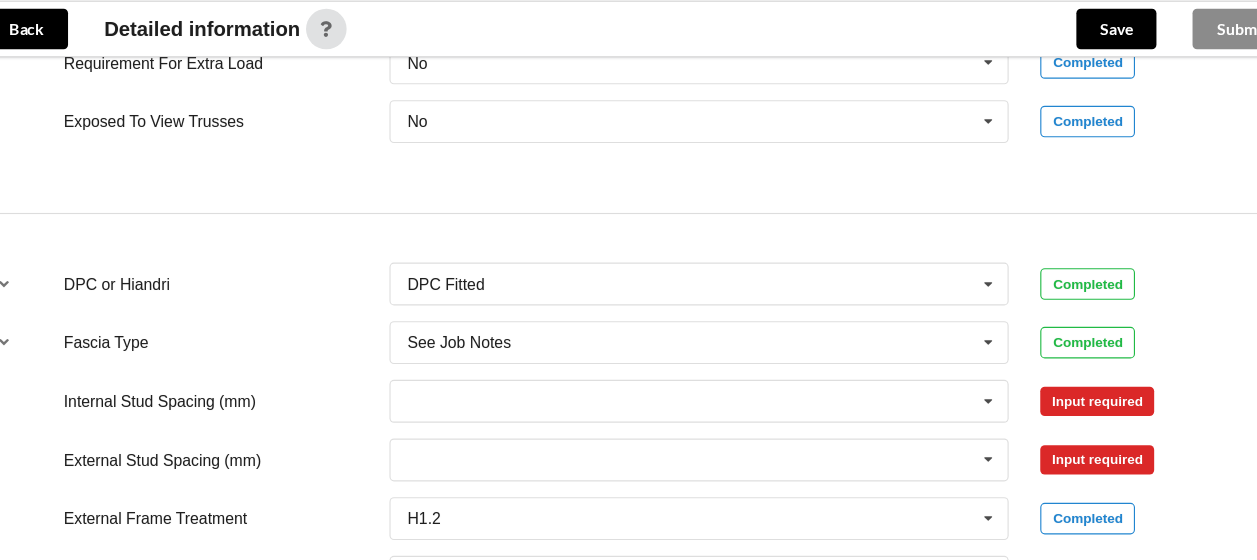 scroll, scrollTop: 2012, scrollLeft: 0, axis: vertical 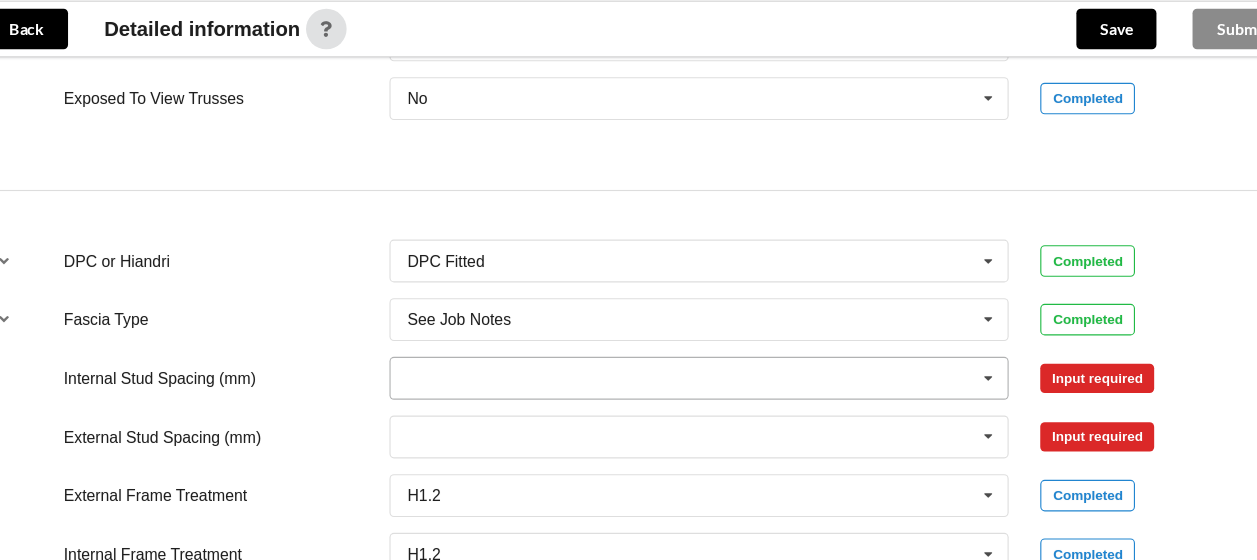 click at bounding box center (702, 399) 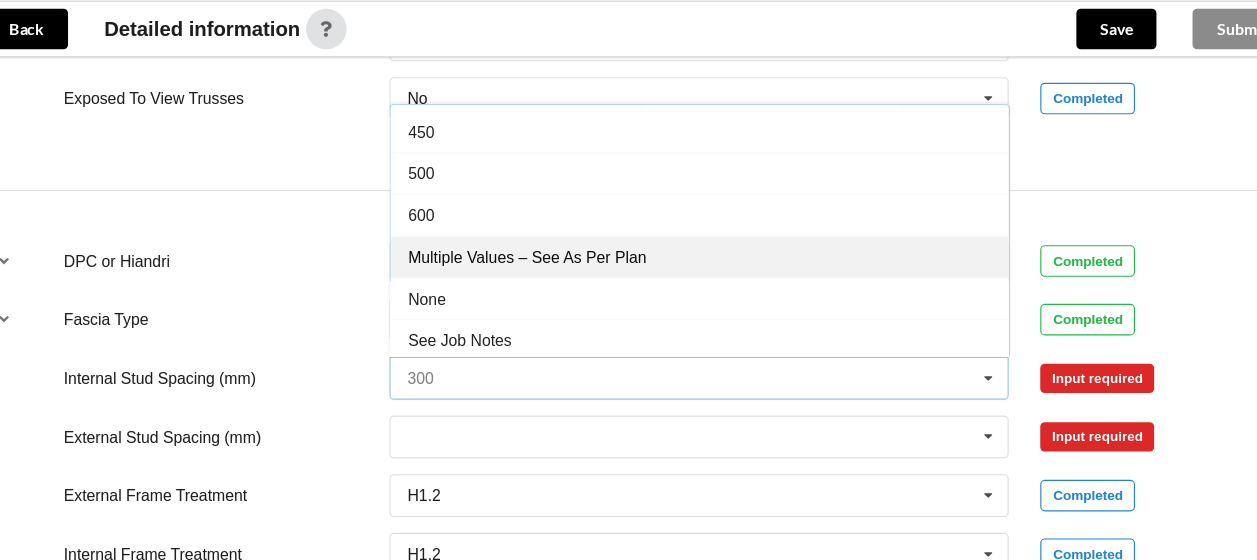 scroll, scrollTop: 68, scrollLeft: 0, axis: vertical 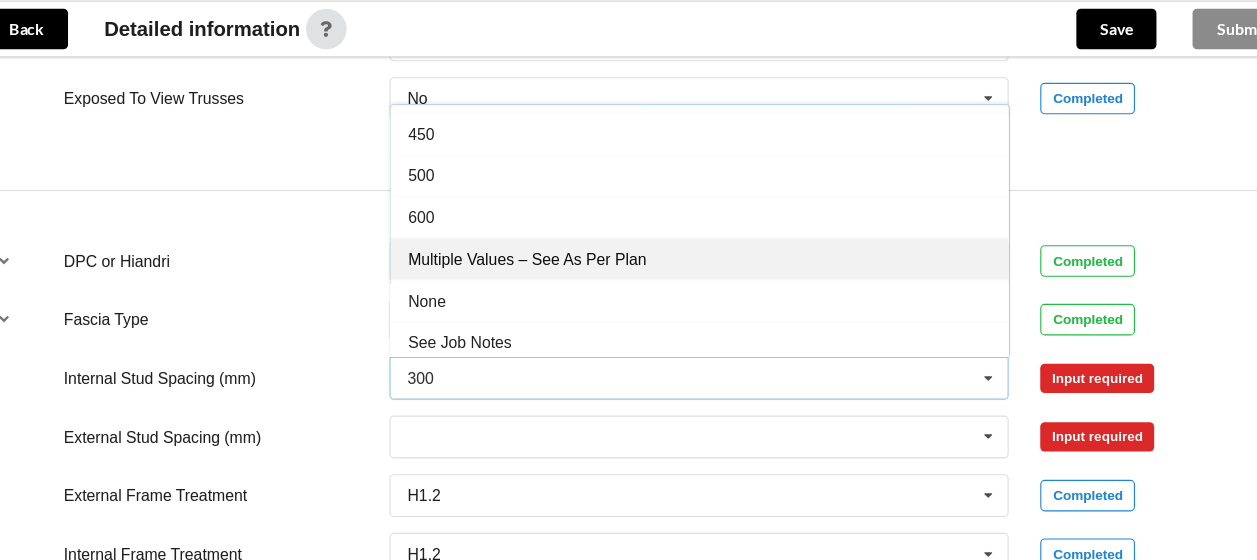 click on "Multiple Values – See As Per Plan" at bounding box center (548, 293) 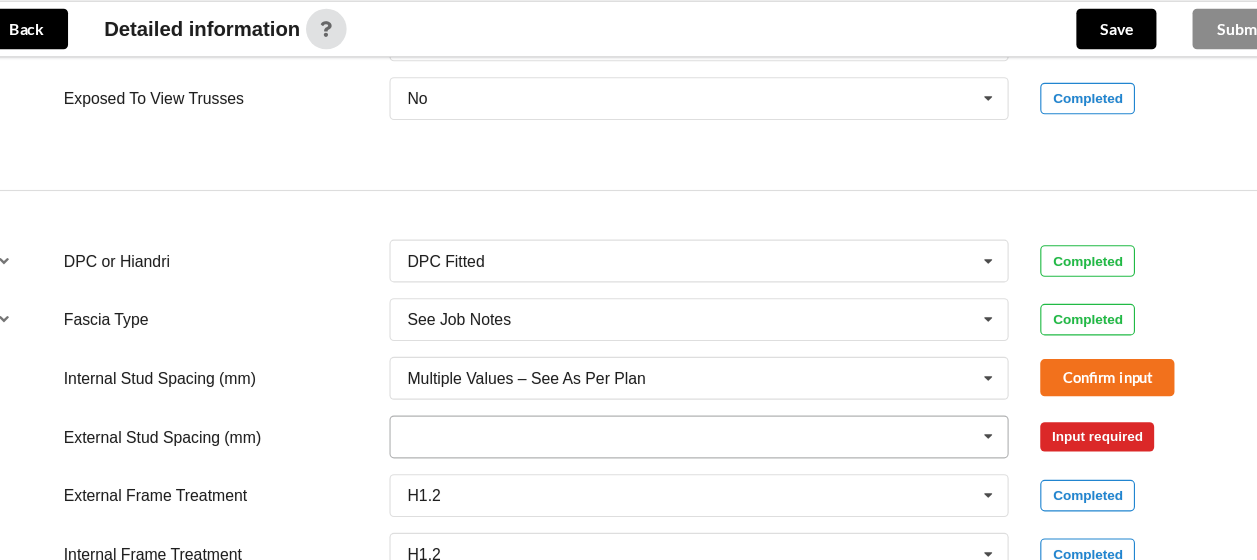 click at bounding box center (702, 451) 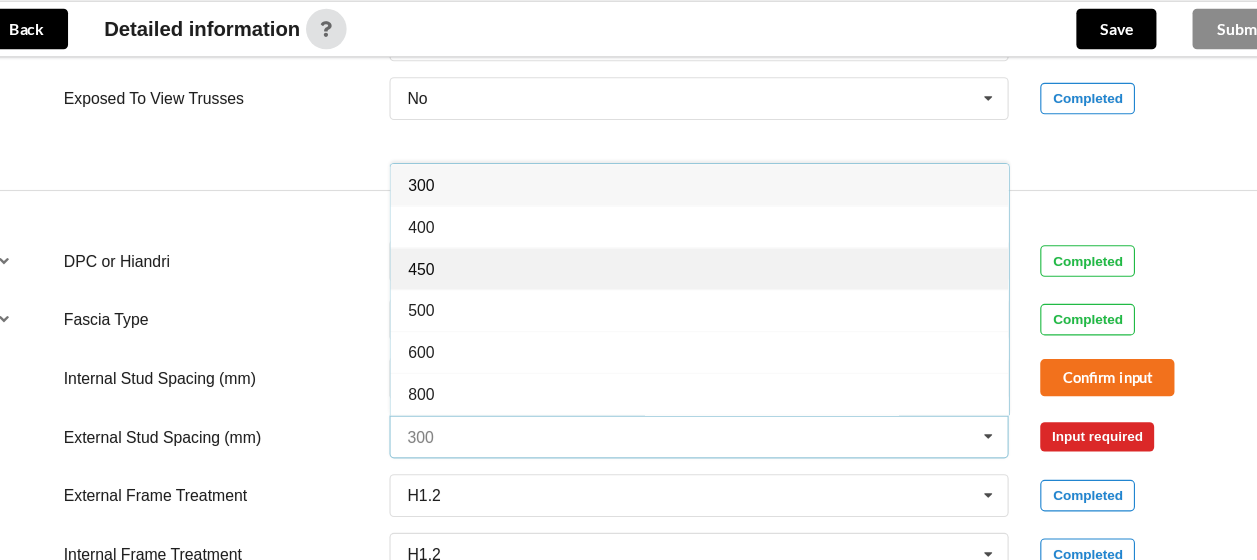 scroll, scrollTop: 106, scrollLeft: 0, axis: vertical 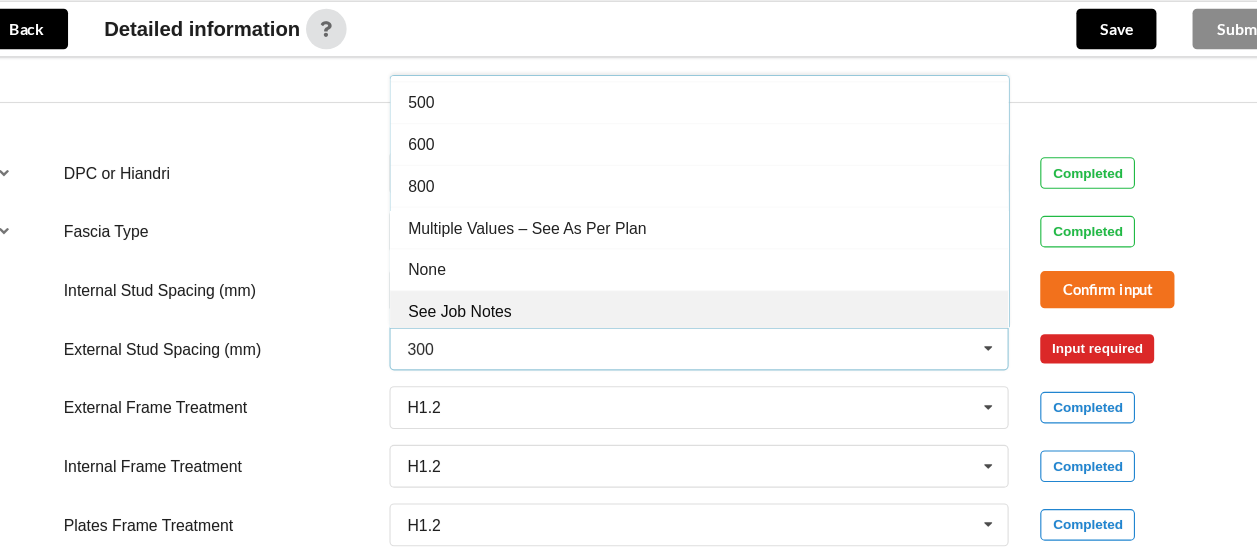 click on "See Job Notes" at bounding box center (701, 339) 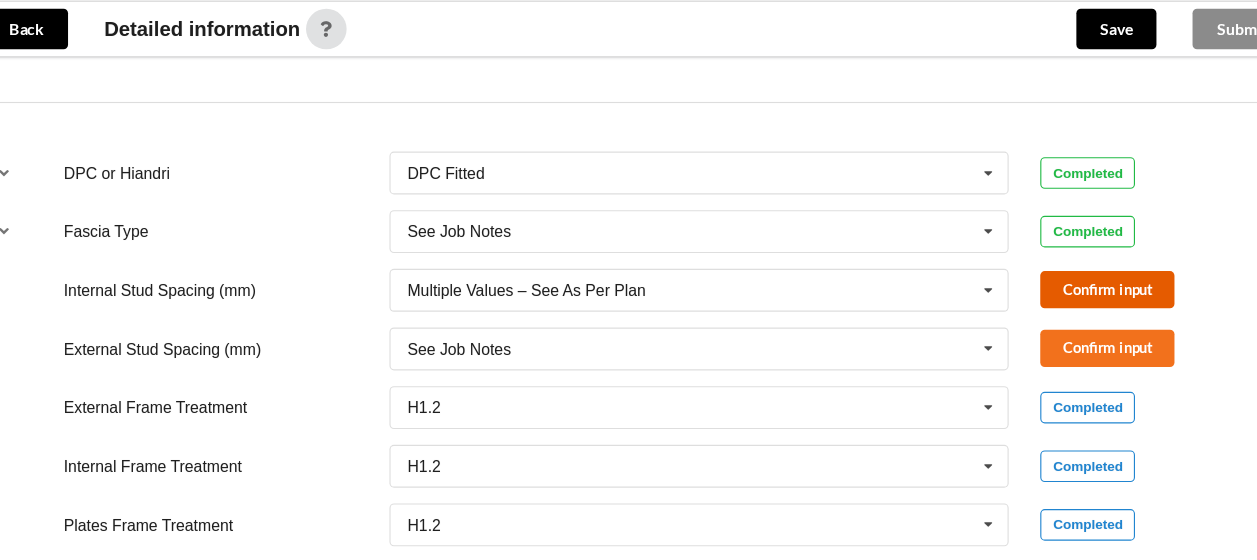 click on "Confirm input" at bounding box center (1062, 320) 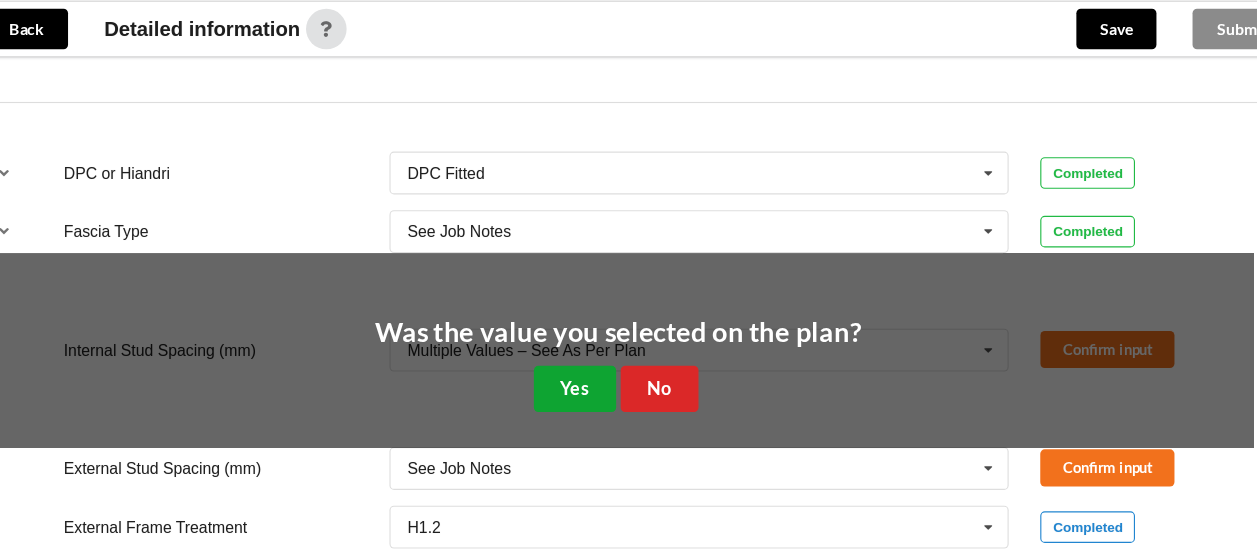 click on "Yes" at bounding box center [590, 408] 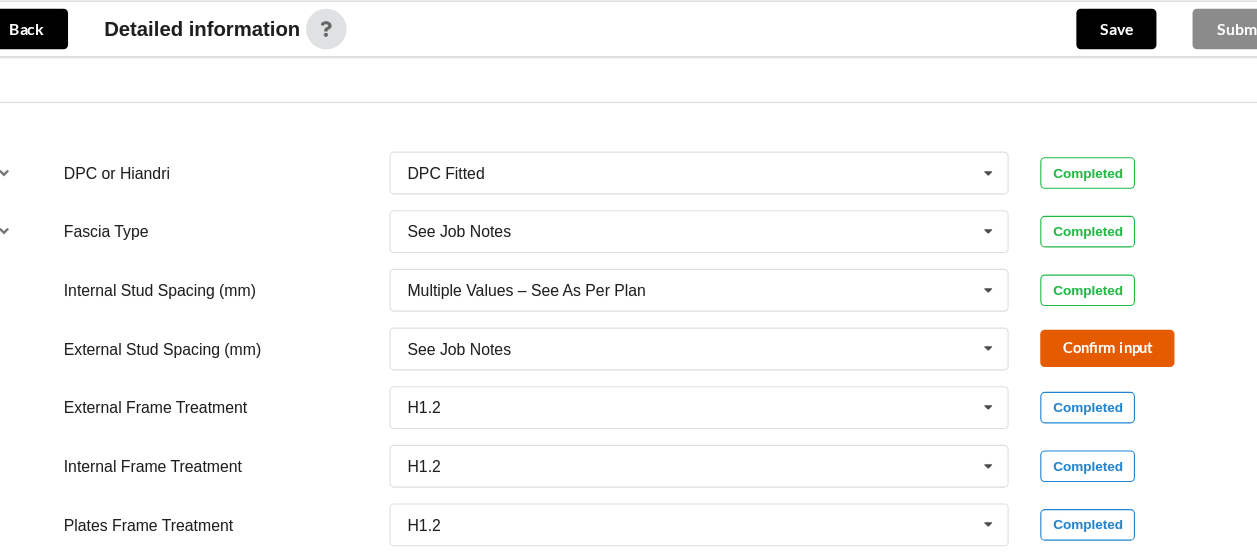 click on "Confirm input" at bounding box center [1062, 372] 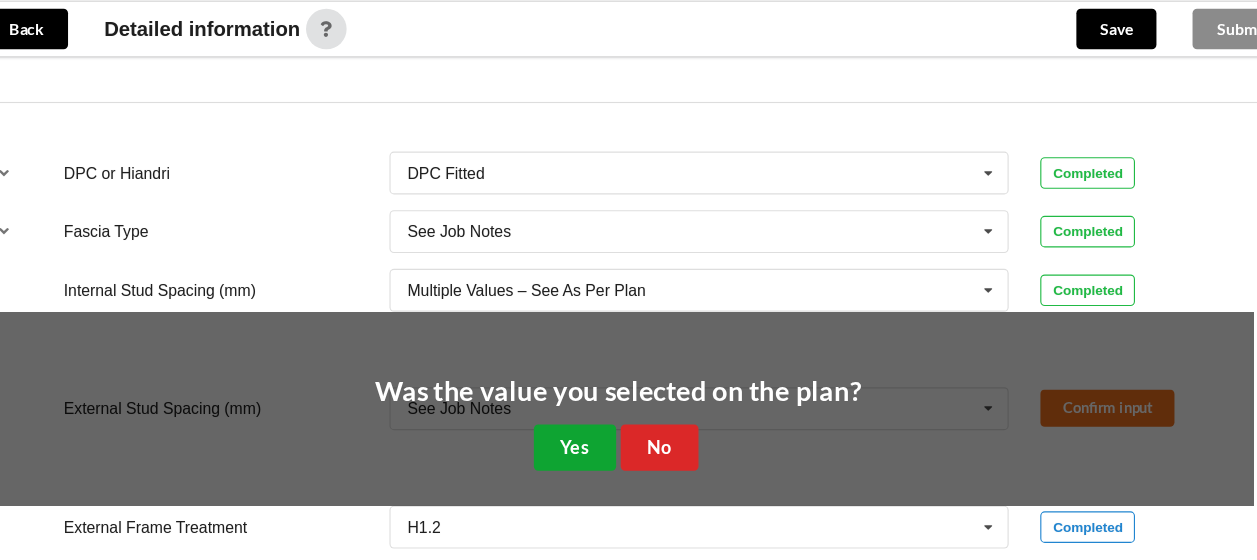 click on "Yes" at bounding box center [590, 460] 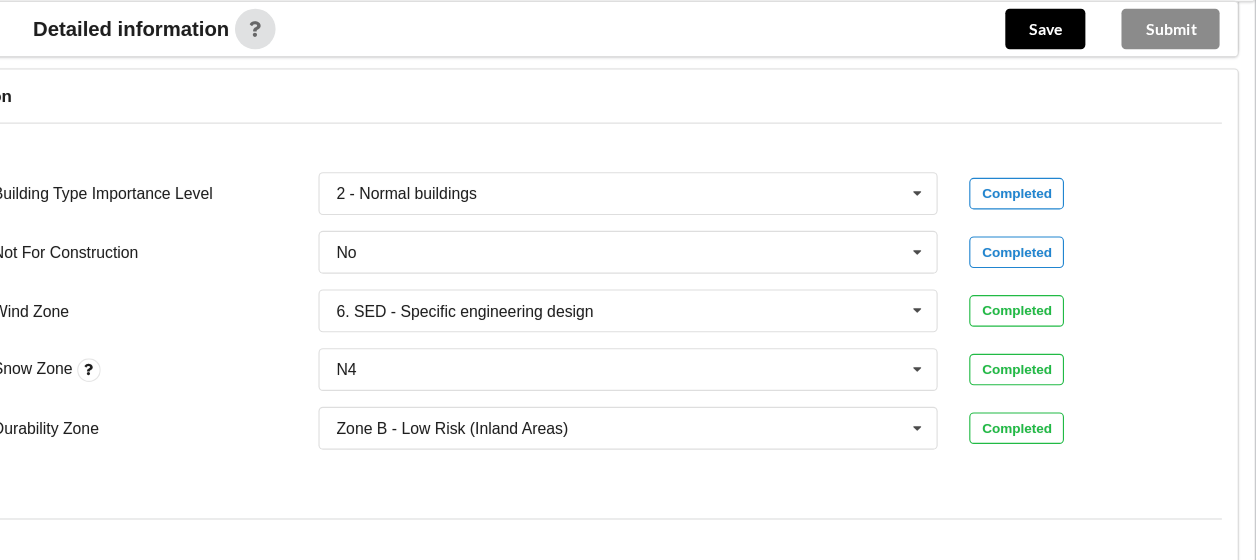 scroll, scrollTop: 850, scrollLeft: 0, axis: vertical 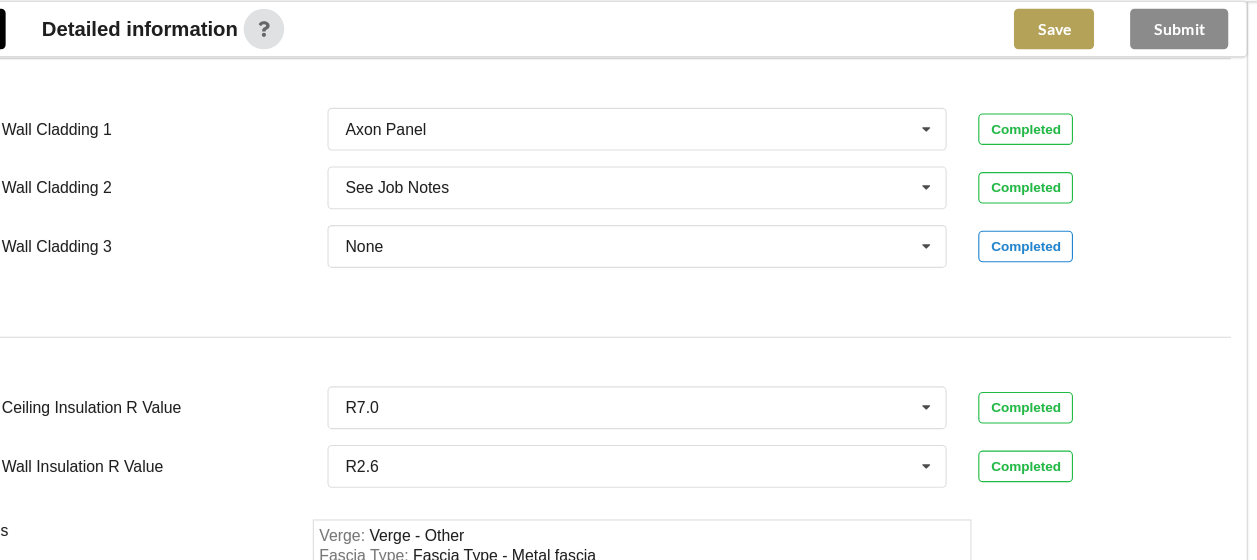 click on "Save" at bounding box center [1070, 89] 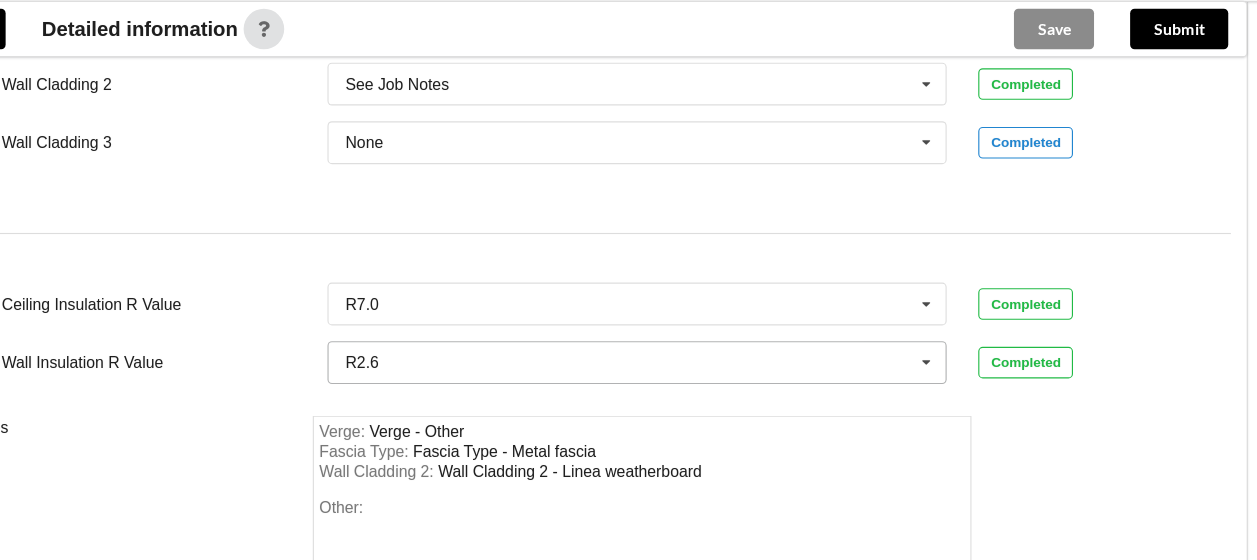 scroll, scrollTop: 2724, scrollLeft: 0, axis: vertical 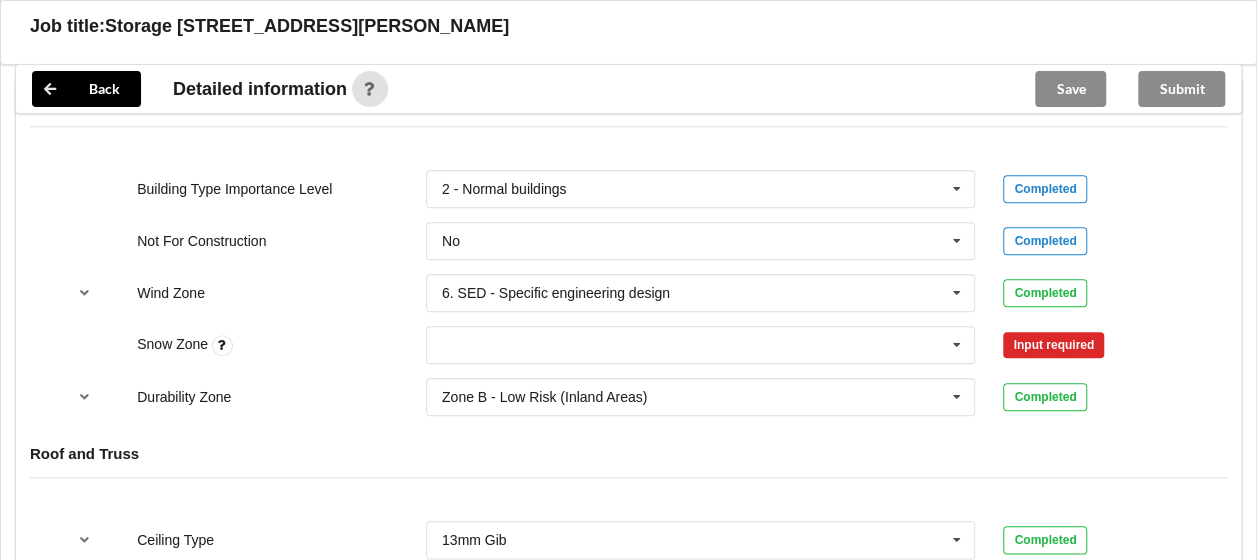 click on "N0 N1 N2 N3 N4 N5 None" at bounding box center [701, 345] 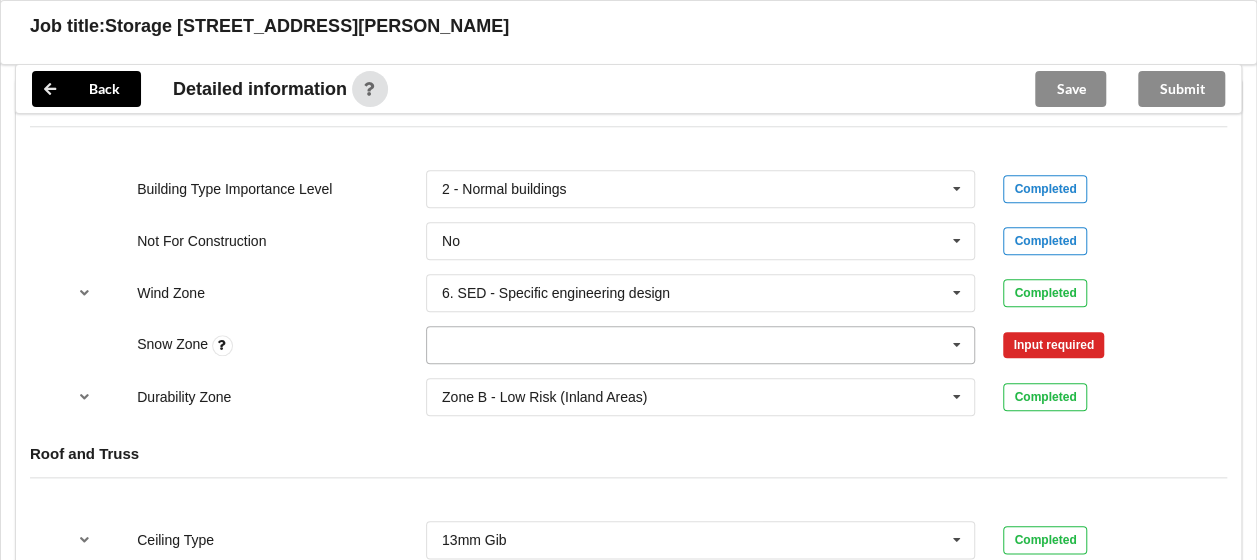 click at bounding box center [702, 345] 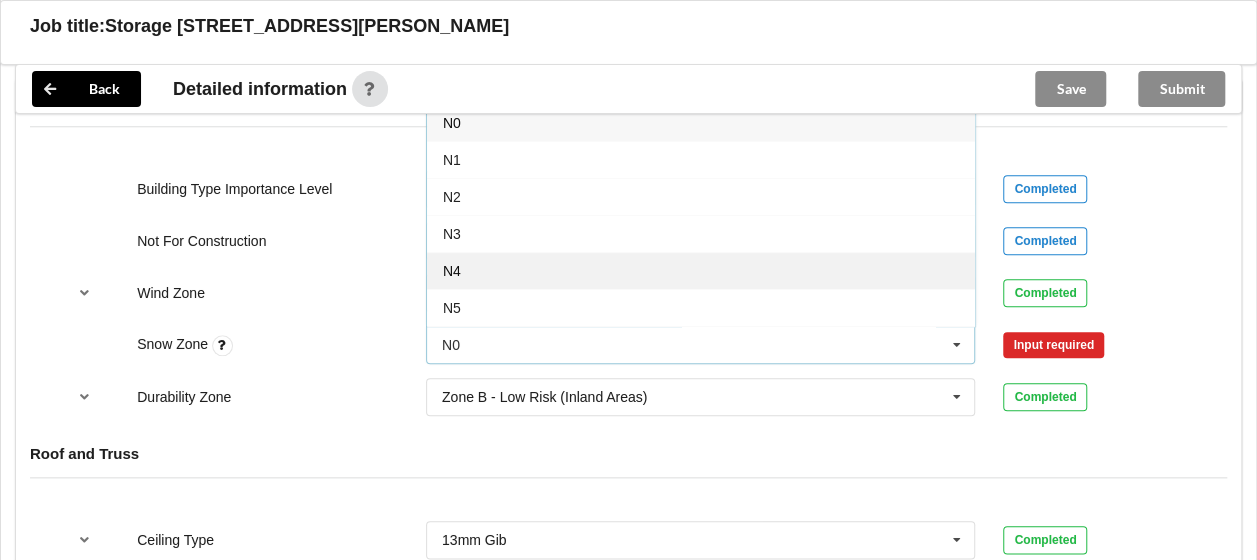 click on "N4" at bounding box center (701, 270) 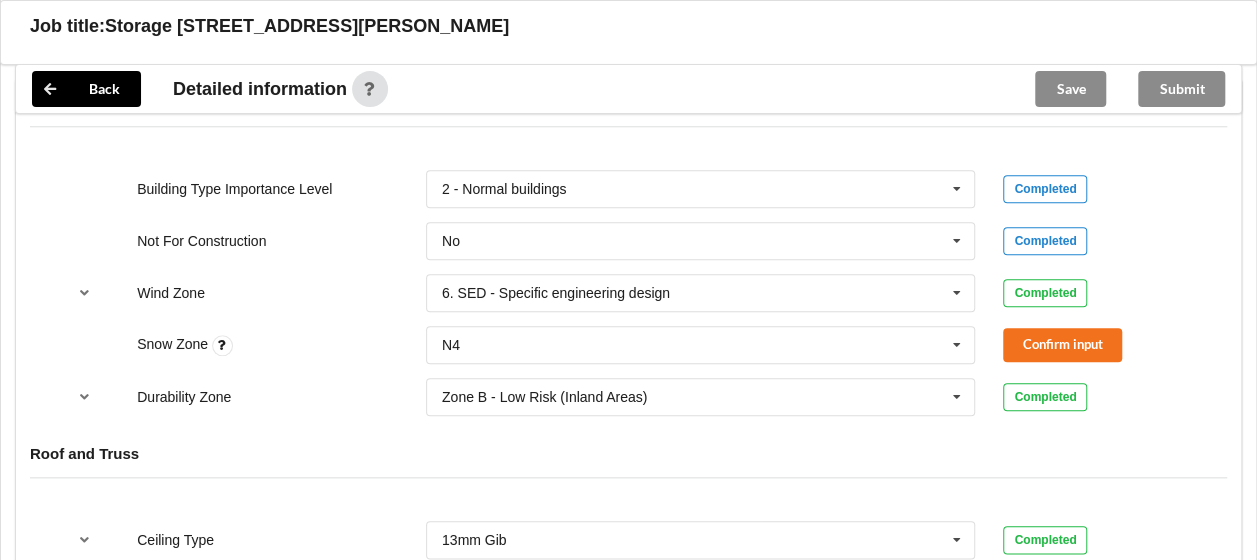 click at bounding box center (222, 345) 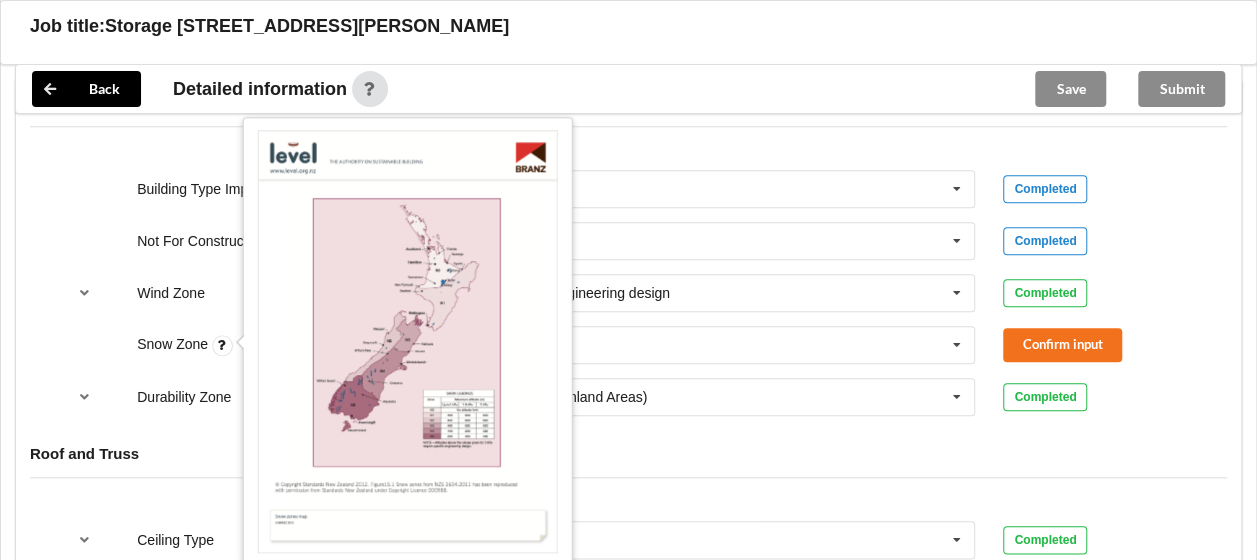 click at bounding box center (222, 345) 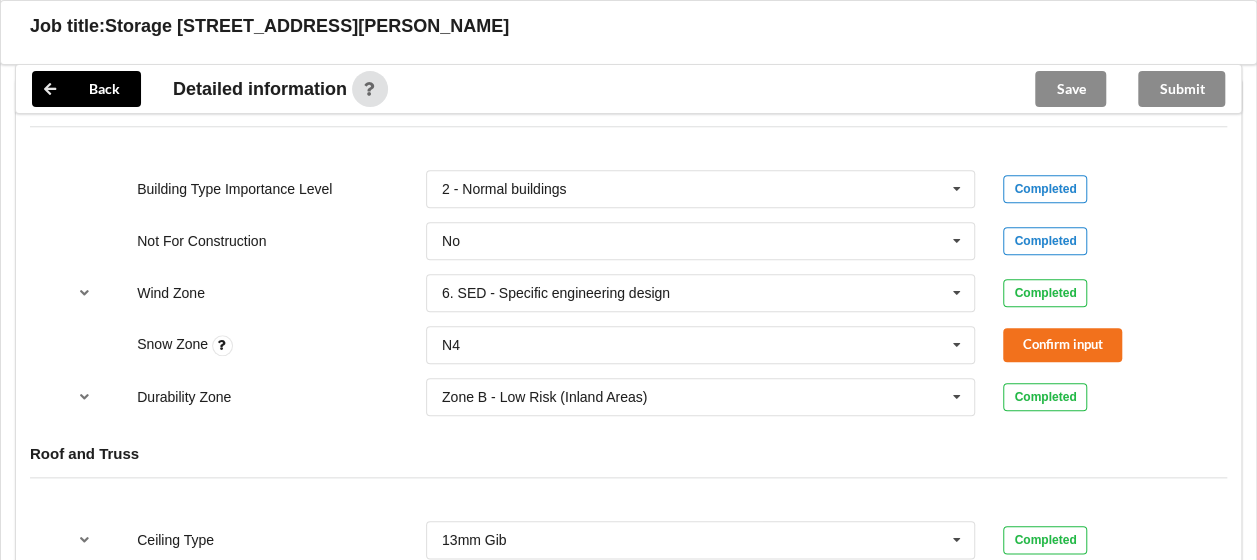 click at bounding box center [222, 345] 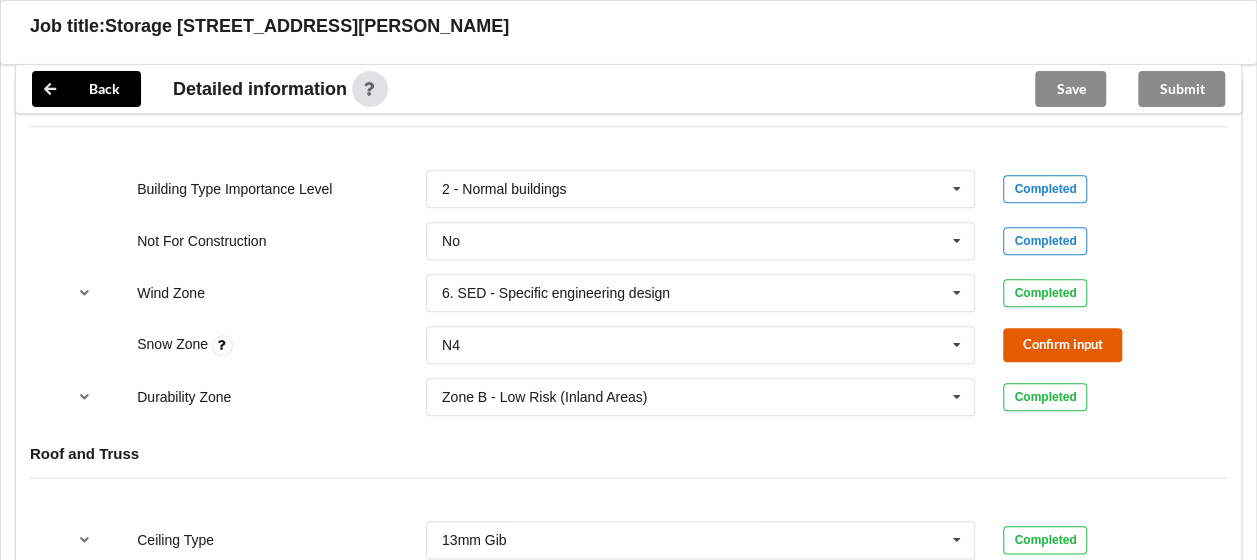 click on "Confirm input" at bounding box center [1062, 344] 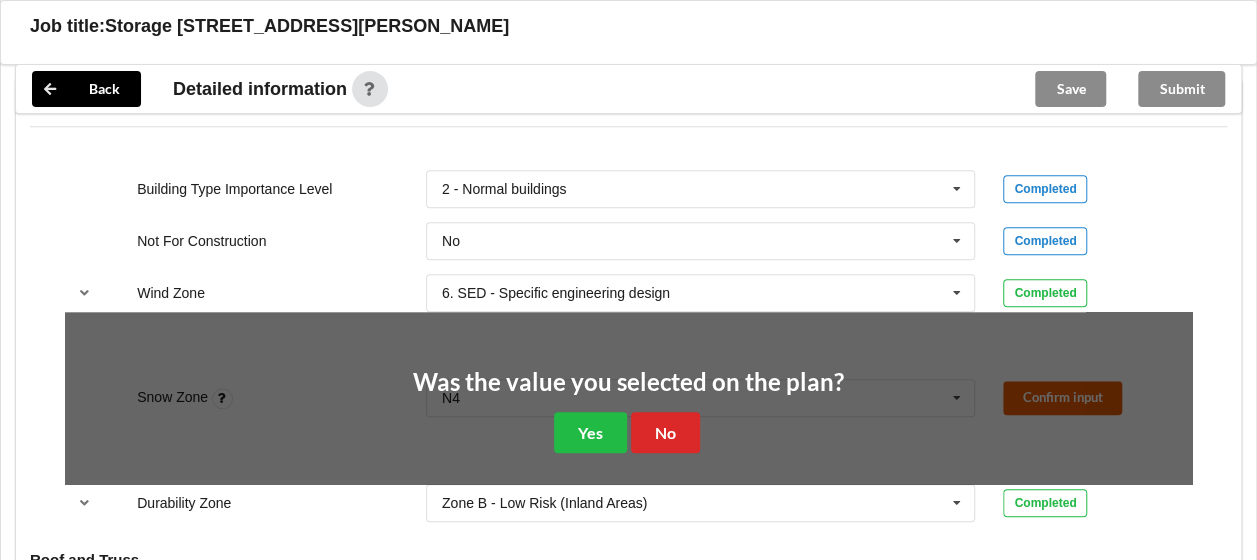 scroll, scrollTop: 915, scrollLeft: 0, axis: vertical 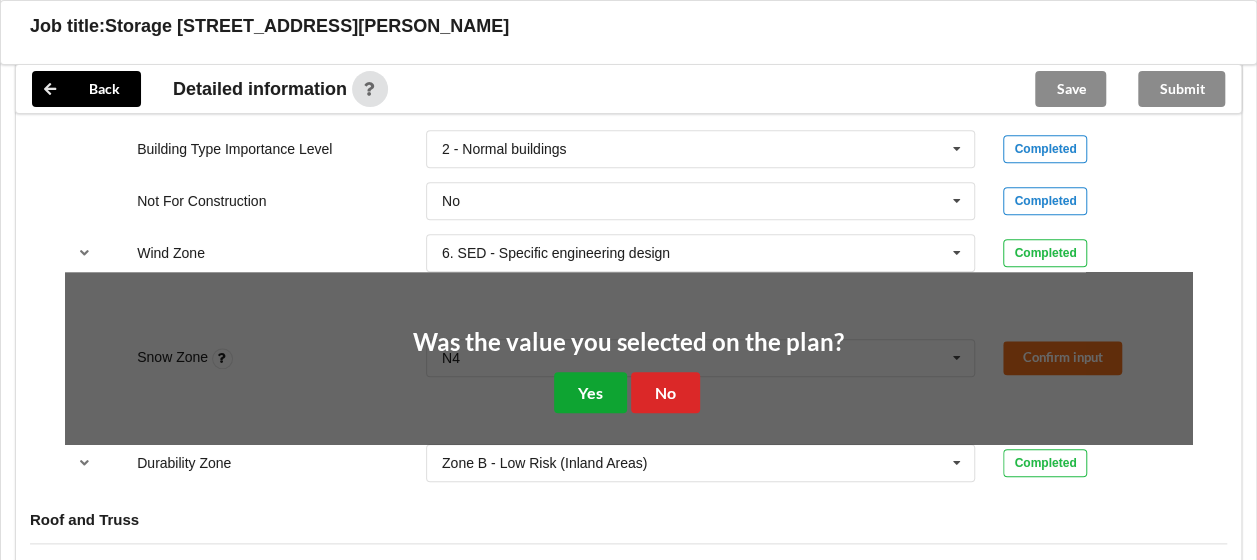 click on "Yes" at bounding box center (590, 392) 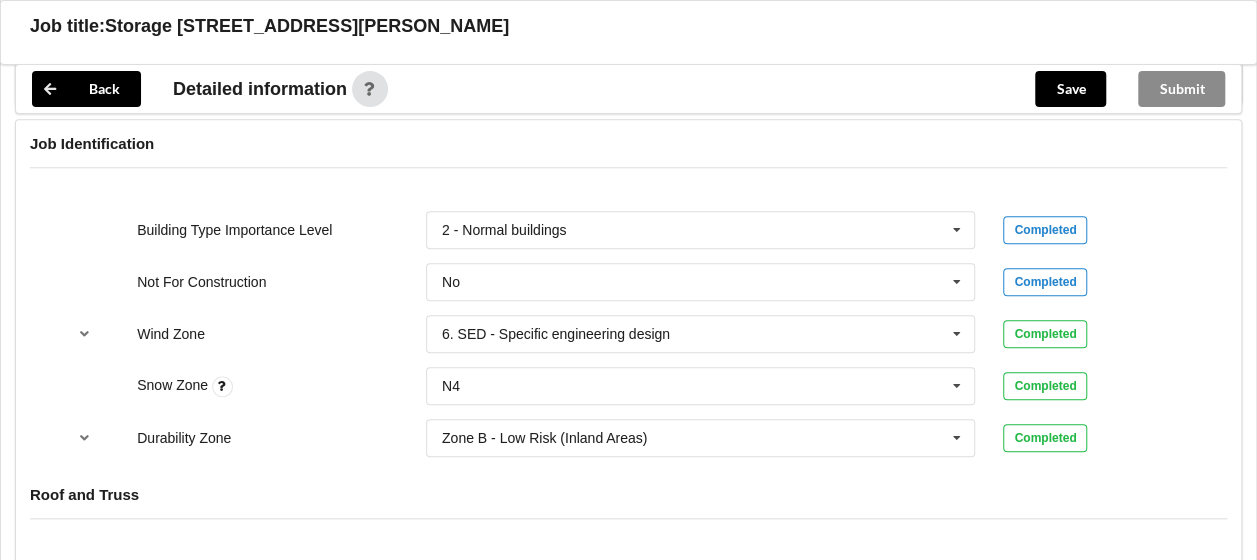 scroll, scrollTop: 878, scrollLeft: 0, axis: vertical 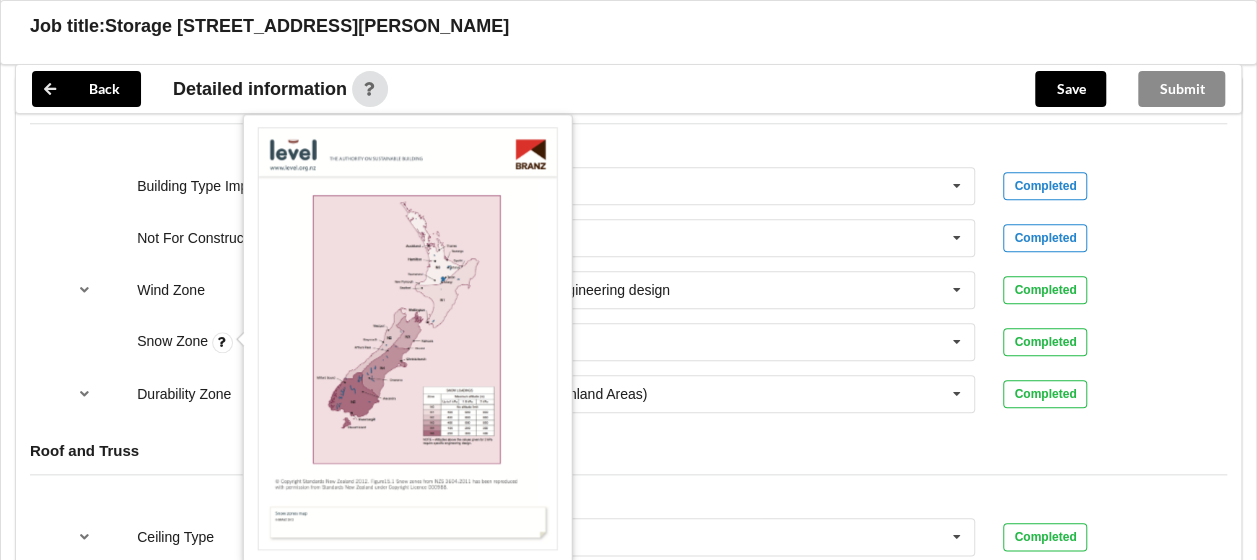 click at bounding box center (222, 342) 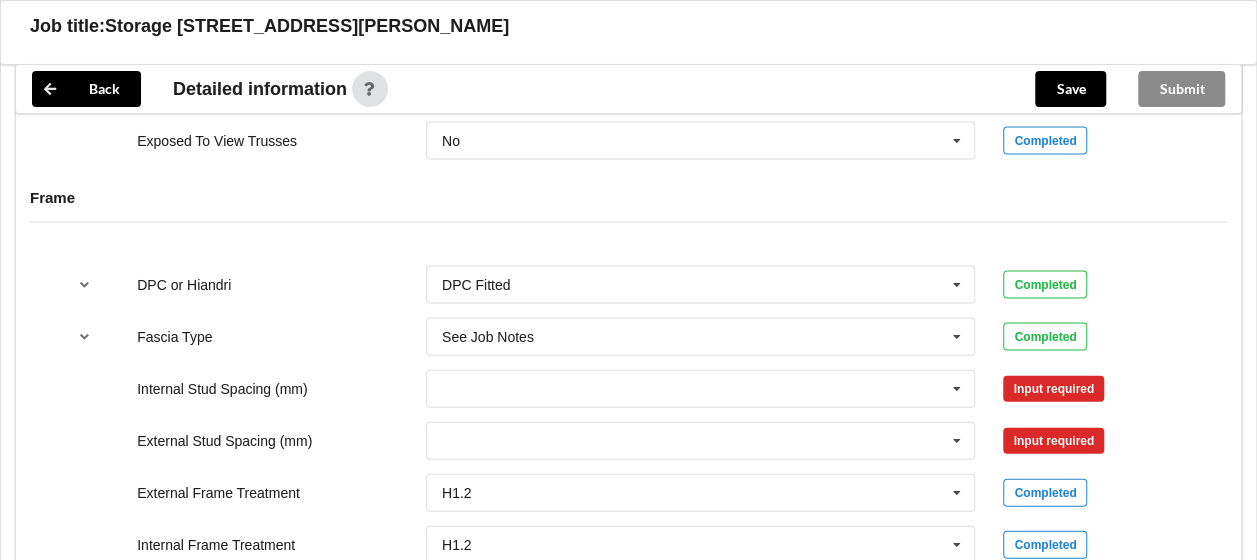 scroll, scrollTop: 2003, scrollLeft: 0, axis: vertical 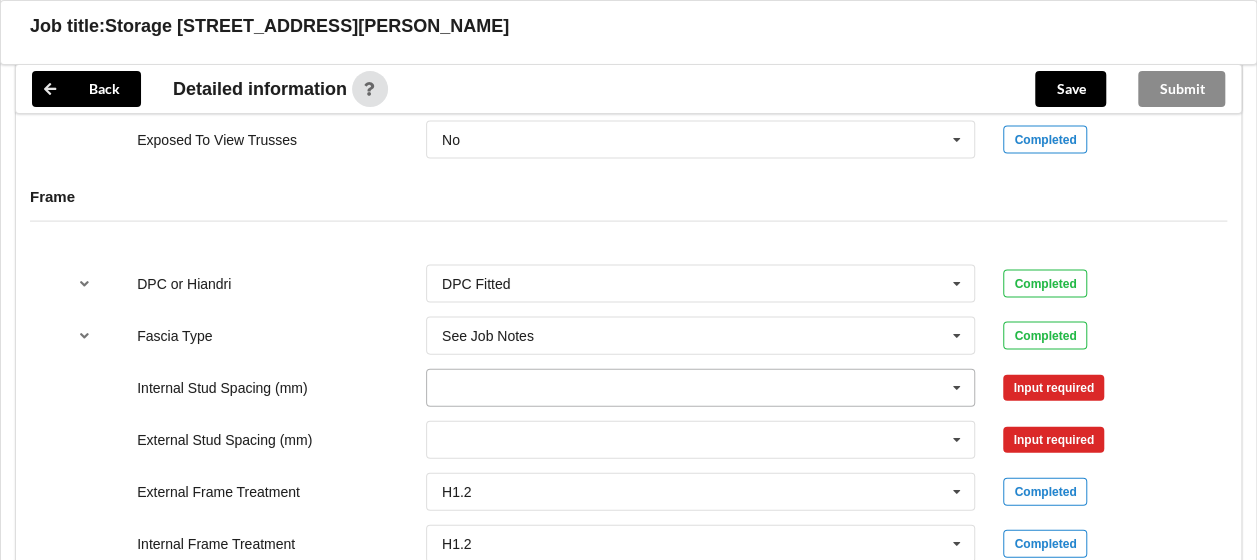 click at bounding box center [702, 388] 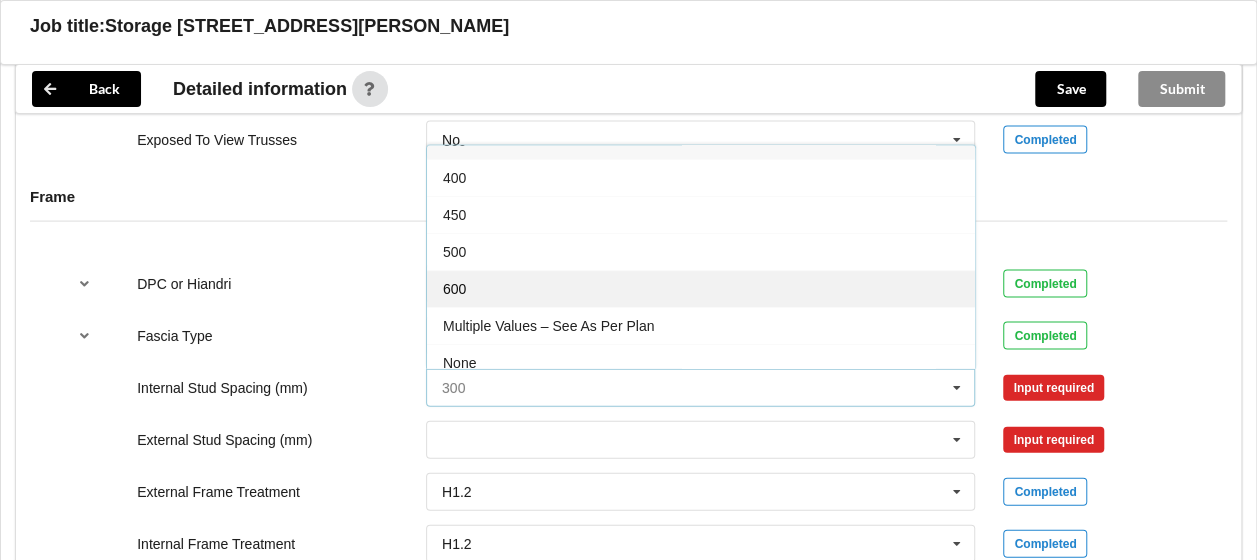 scroll, scrollTop: 69, scrollLeft: 0, axis: vertical 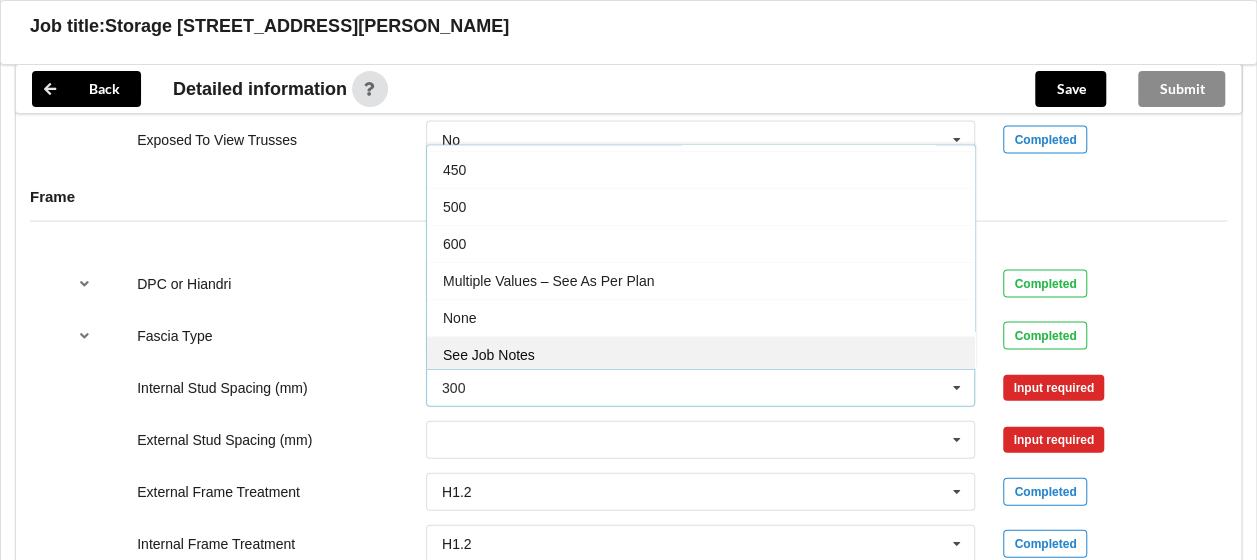 click on "See Job Notes" at bounding box center [701, 354] 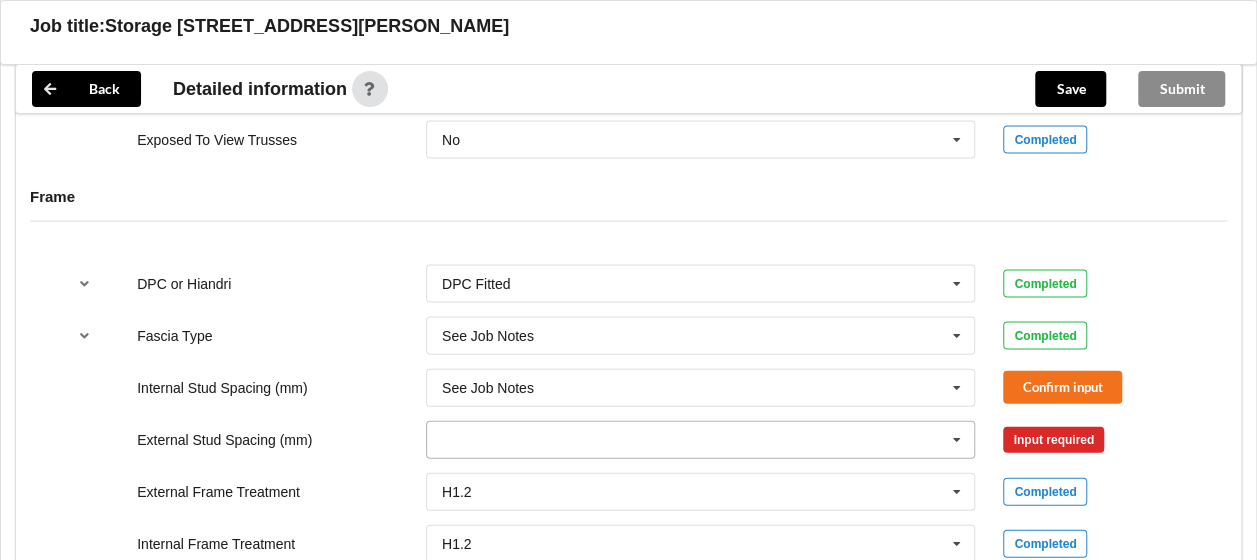 click at bounding box center [702, 440] 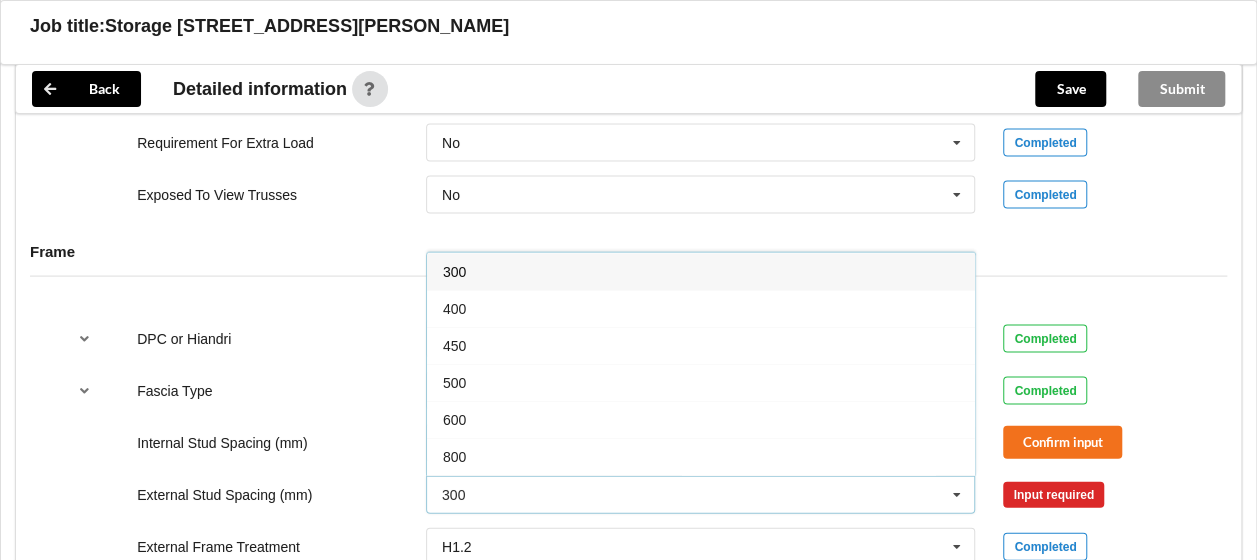 scroll, scrollTop: 1934, scrollLeft: 0, axis: vertical 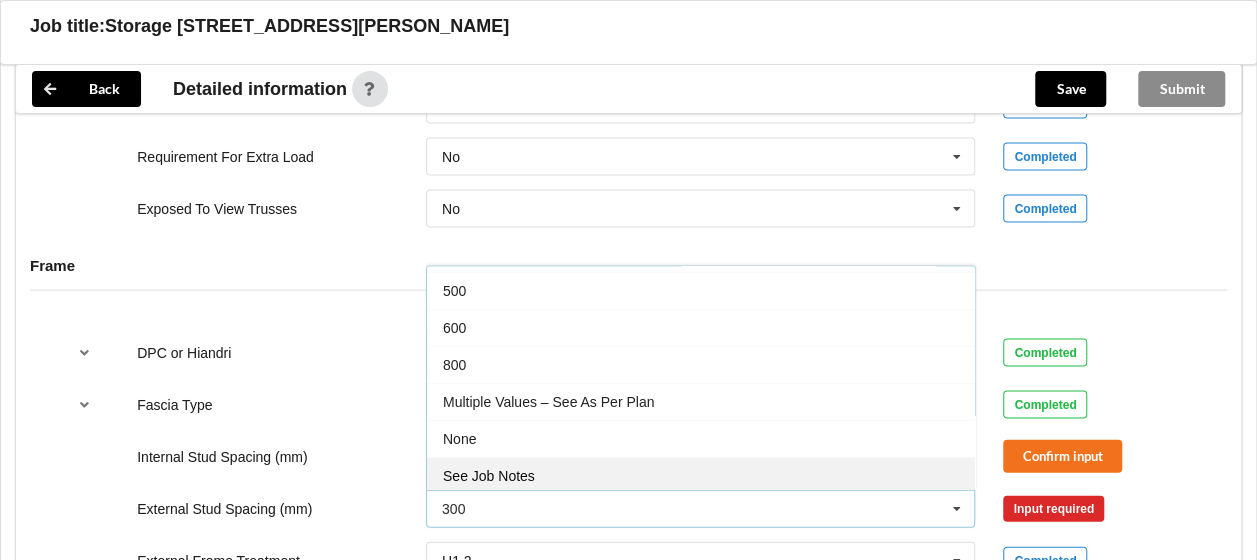 click on "See Job Notes" at bounding box center [489, 476] 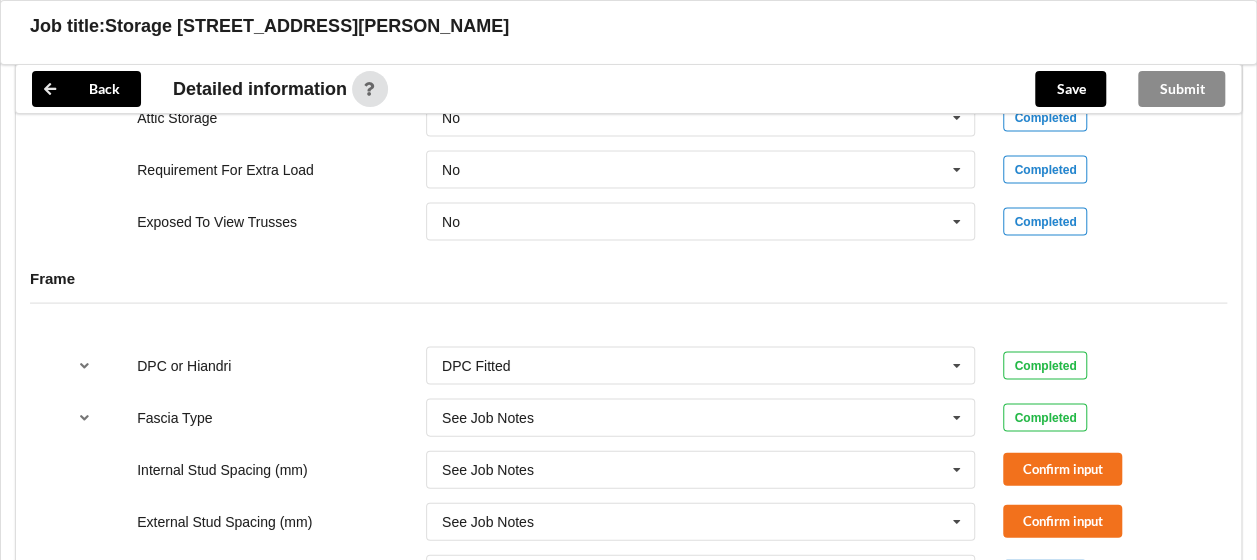 scroll, scrollTop: 1963, scrollLeft: 0, axis: vertical 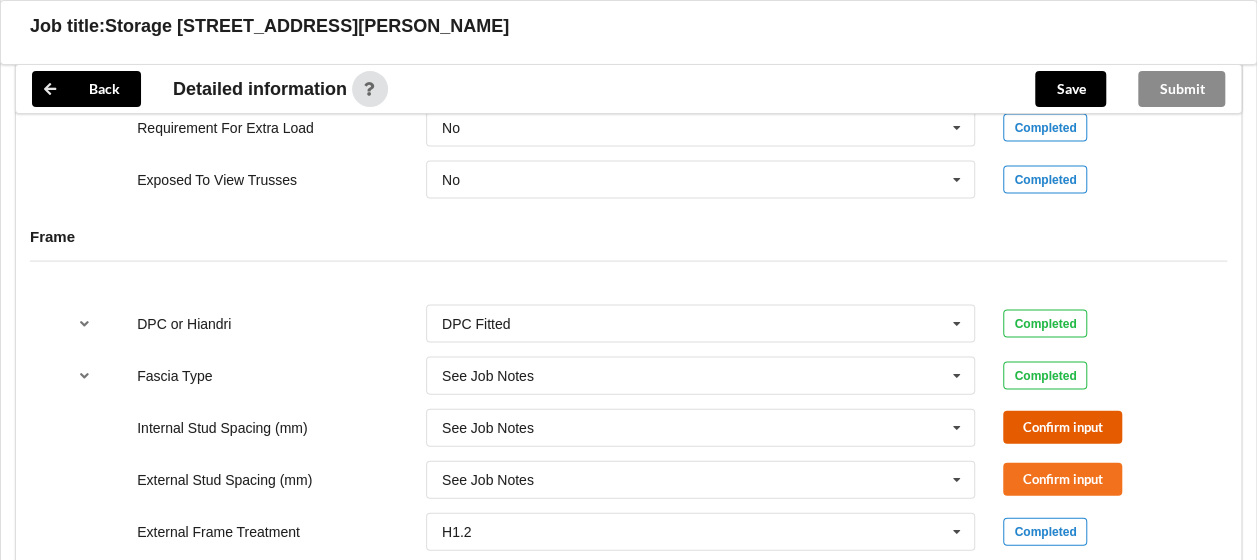 click on "Confirm input" at bounding box center [1062, 427] 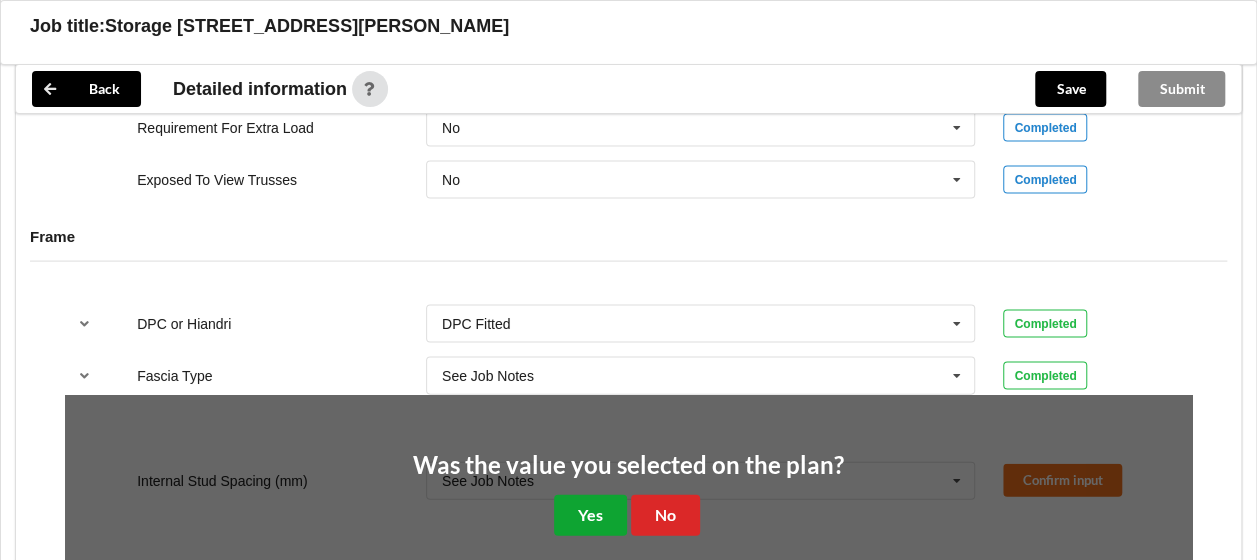 click on "Yes" at bounding box center [590, 515] 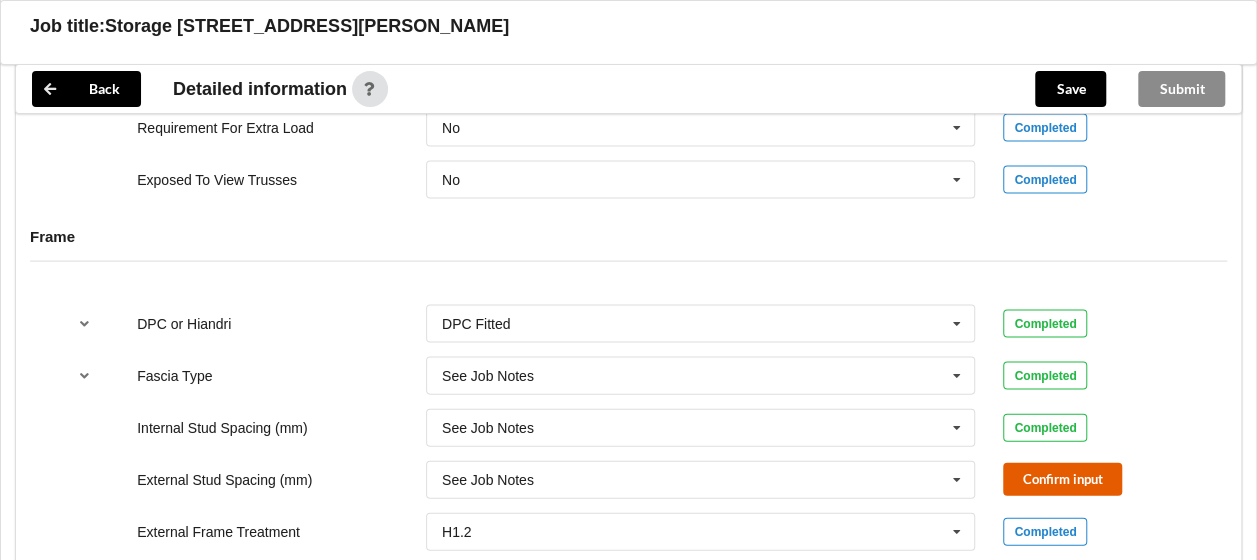 click on "Confirm input" at bounding box center (1062, 479) 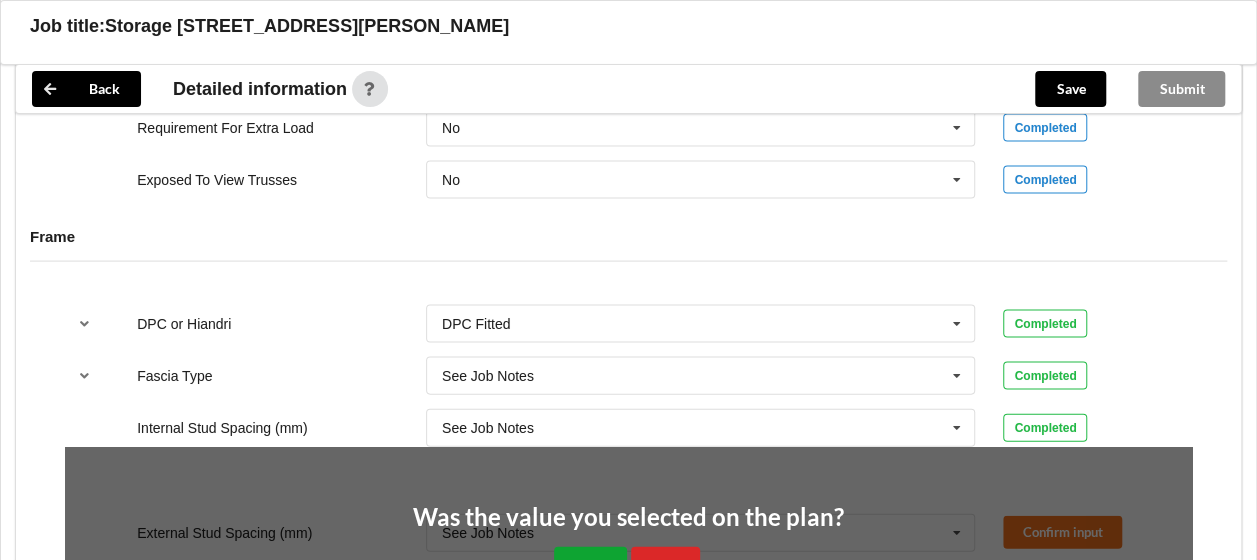 click on "Yes" at bounding box center [590, 567] 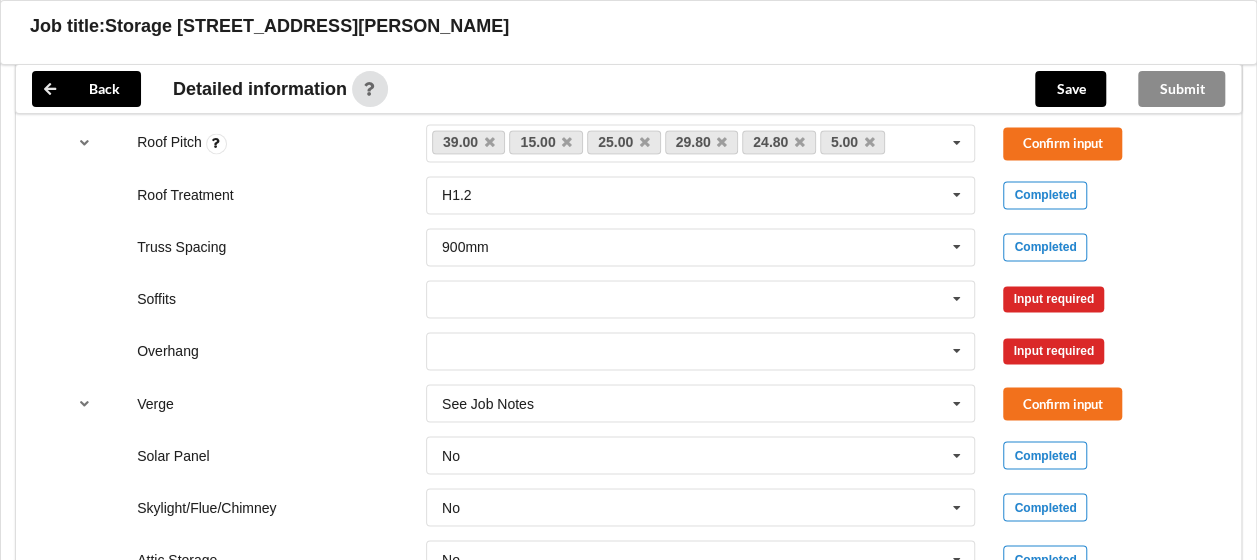 scroll, scrollTop: 1481, scrollLeft: 0, axis: vertical 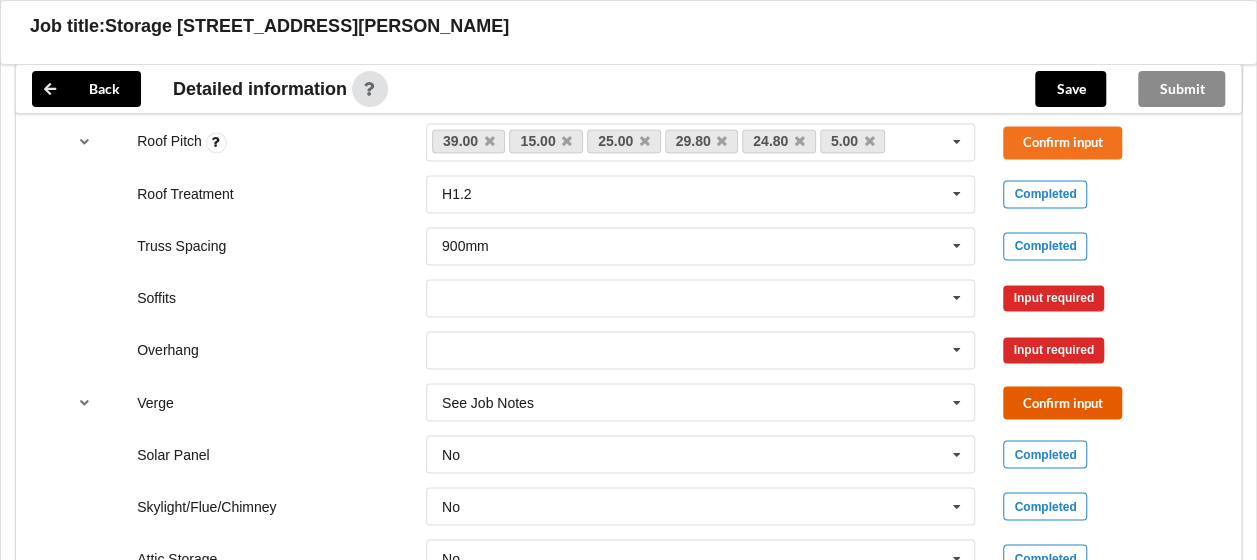 click on "Confirm input" at bounding box center [1062, 402] 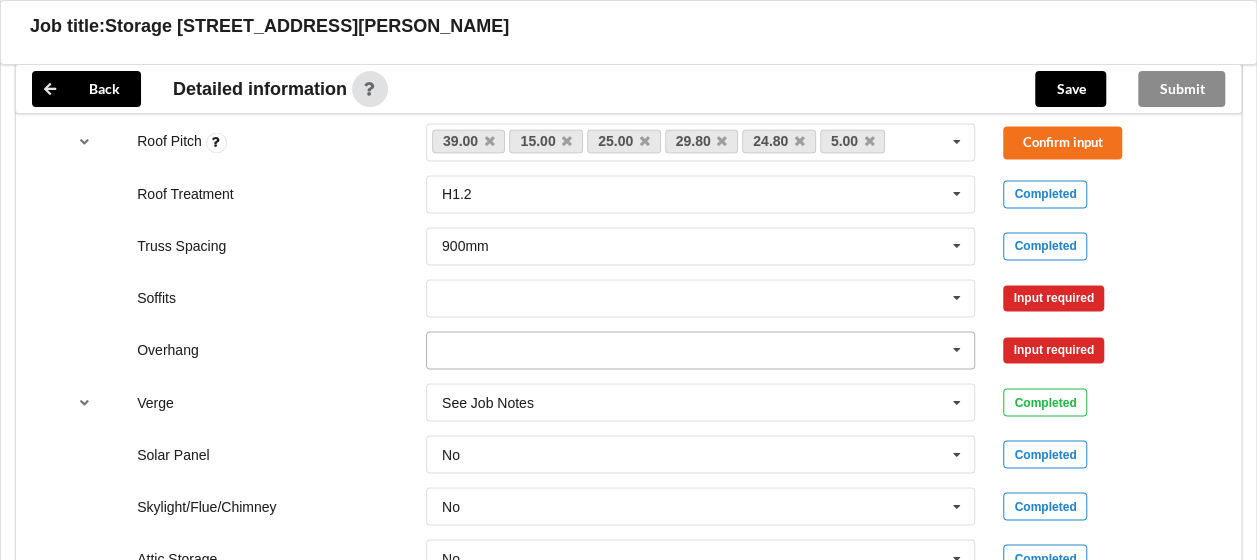 click at bounding box center (702, 350) 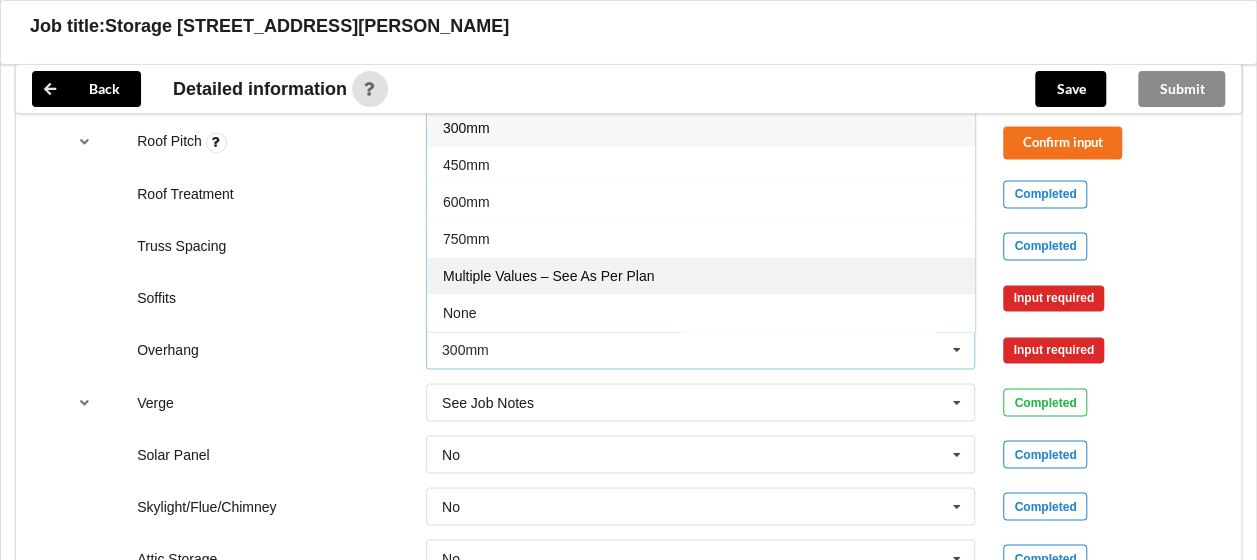 click on "Multiple Values – See As Per Plan" at bounding box center (701, 275) 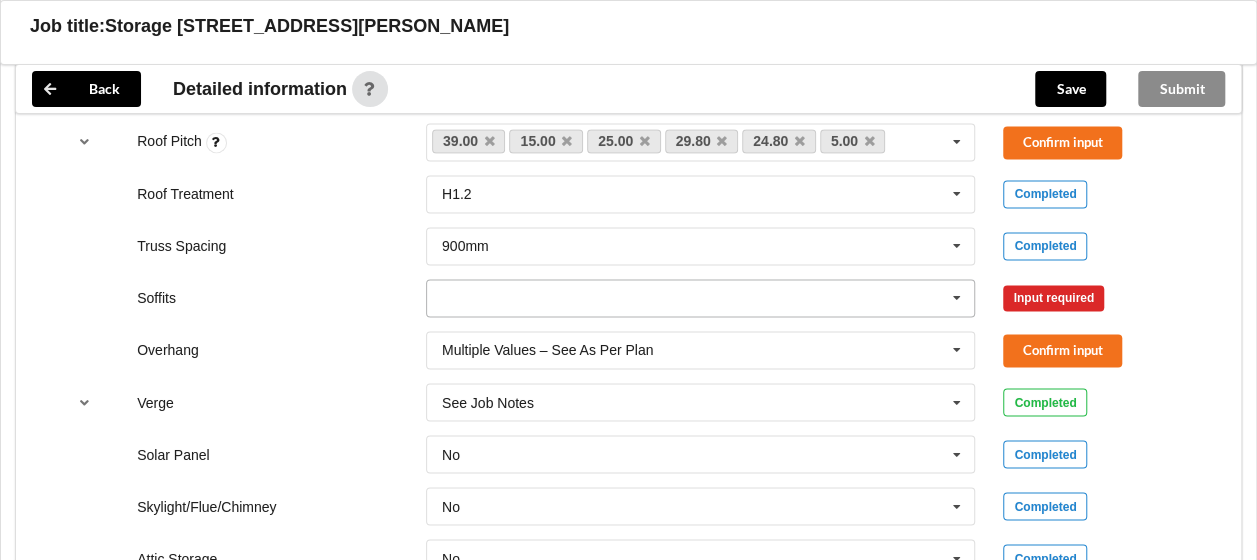 click at bounding box center (702, 298) 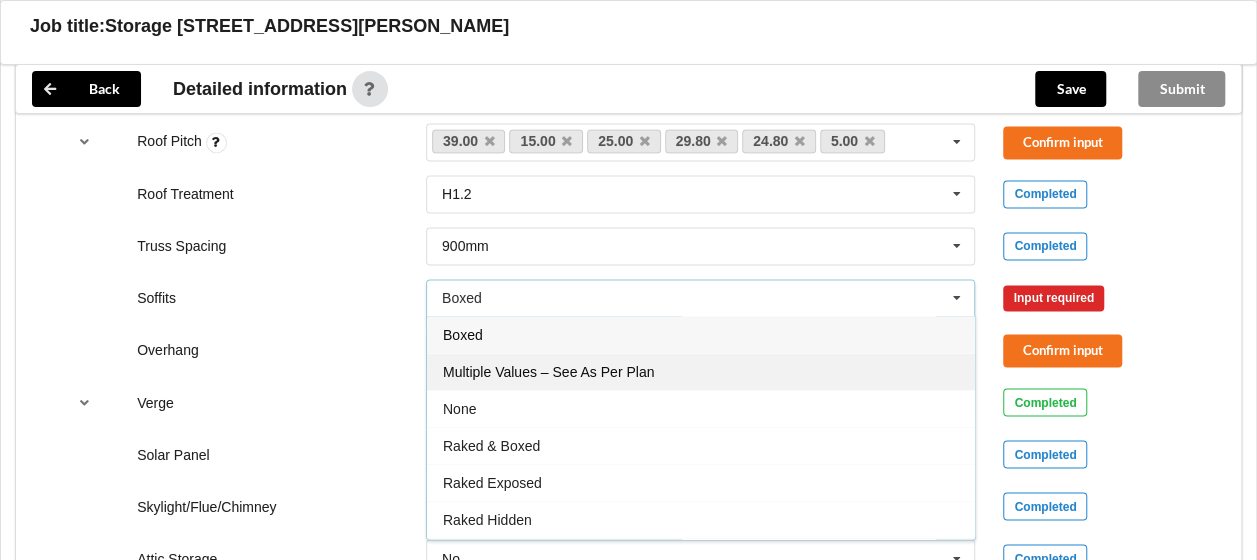 click on "Multiple Values – See As Per Plan" at bounding box center (548, 372) 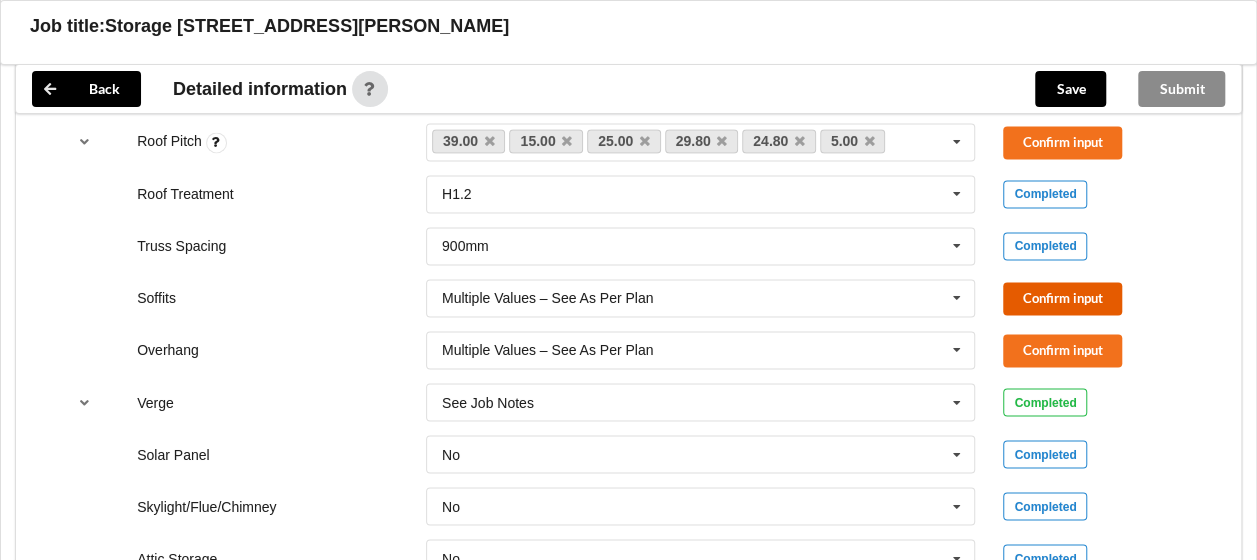 click on "Confirm input" at bounding box center (1062, 298) 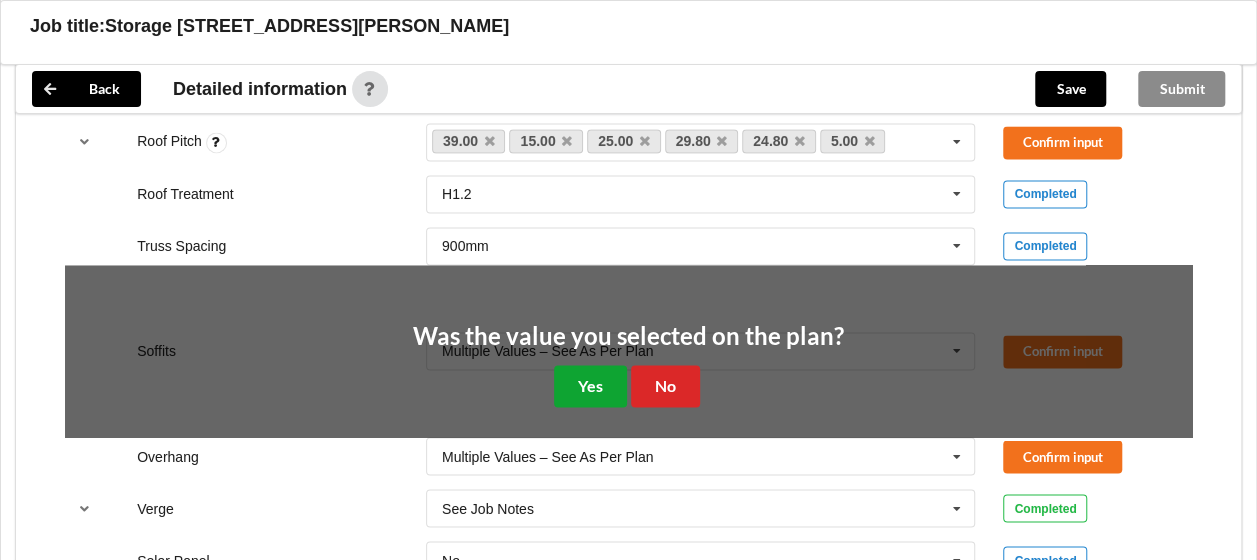 click on "Yes" at bounding box center (590, 385) 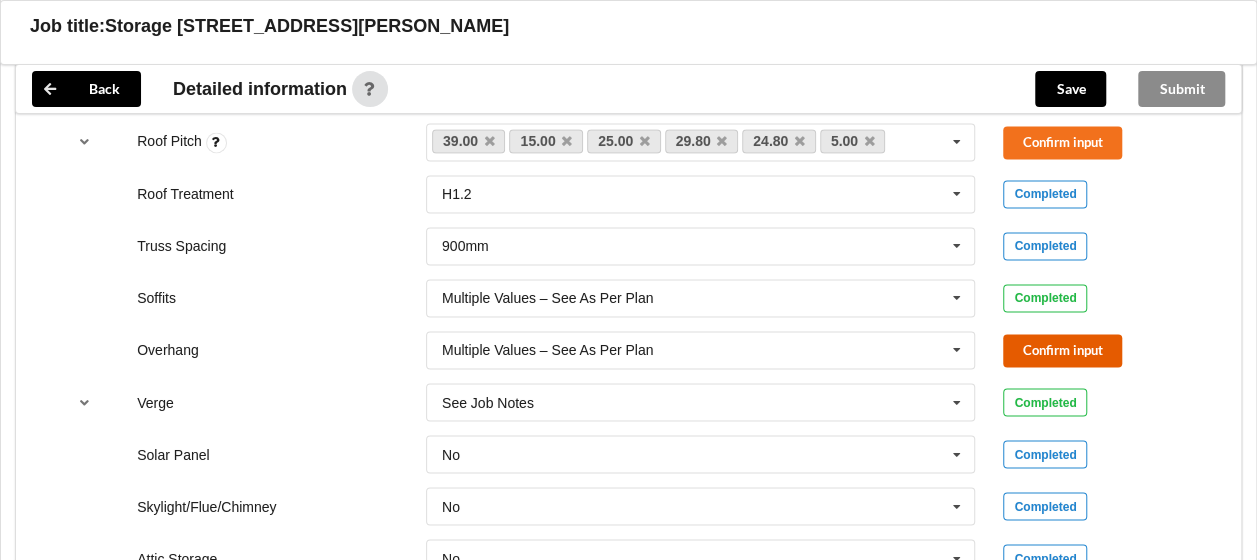 click on "Confirm input" at bounding box center (1062, 350) 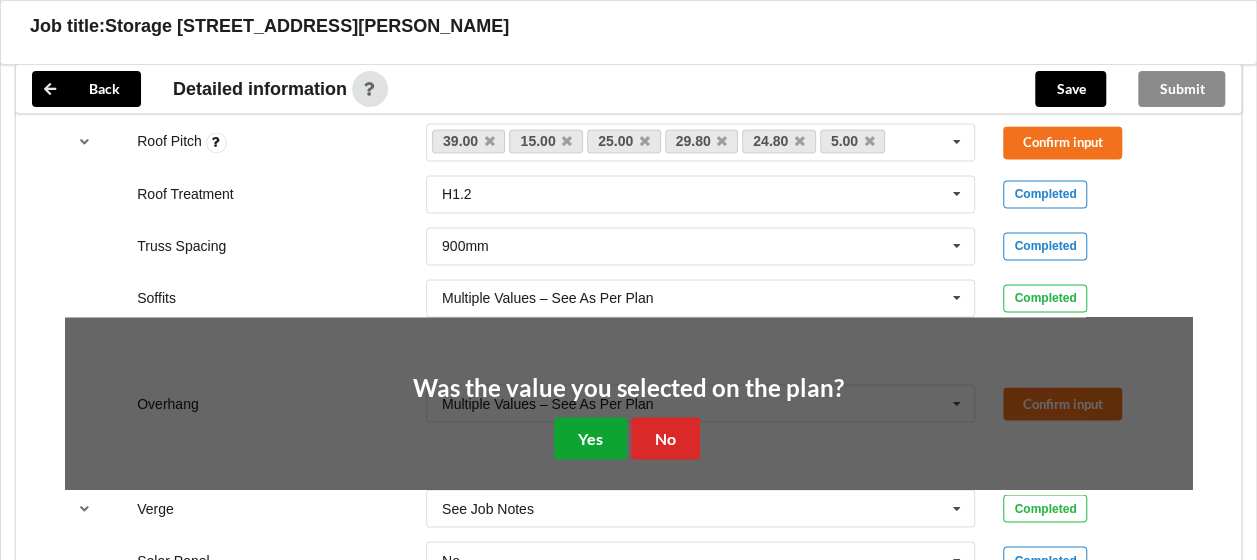 click on "Yes" at bounding box center [590, 437] 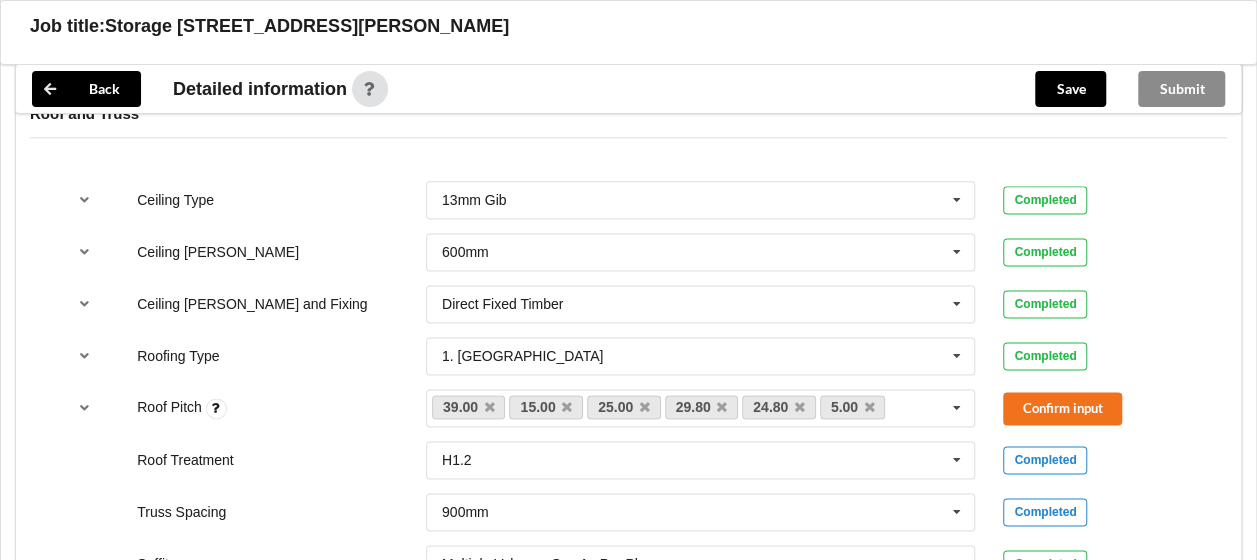 scroll, scrollTop: 1214, scrollLeft: 0, axis: vertical 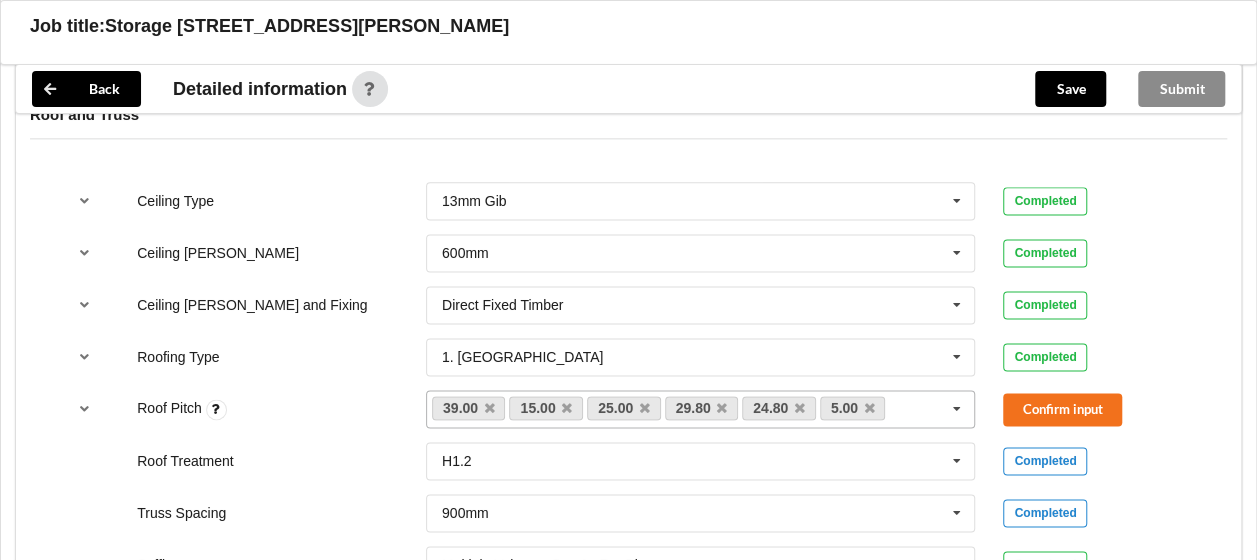 click at bounding box center [906, 409] 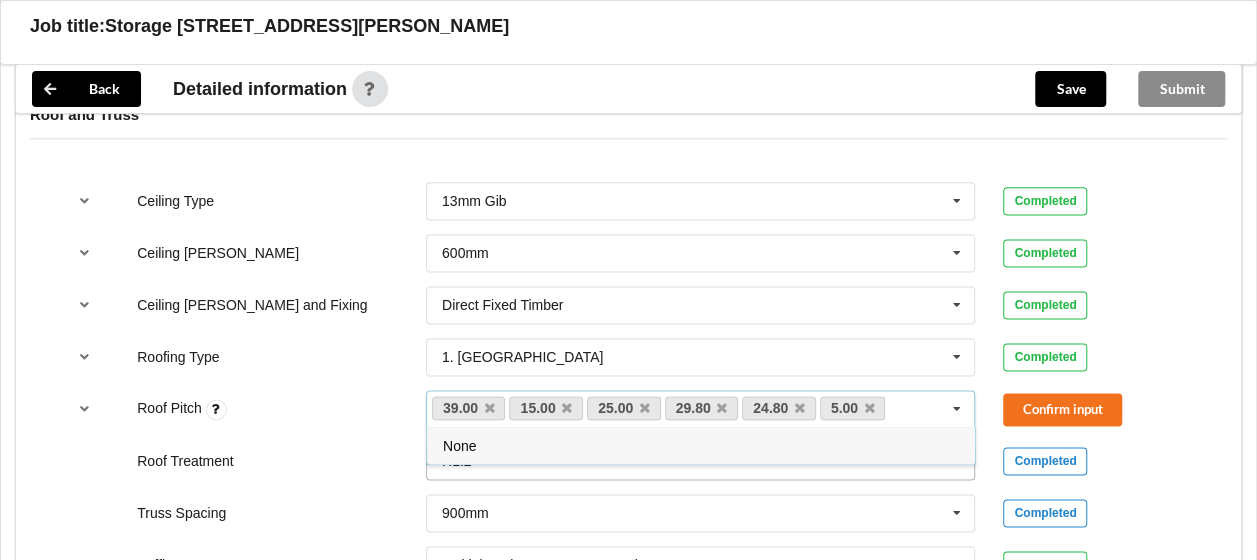 drag, startPoint x: 905, startPoint y: 401, endPoint x: 529, endPoint y: 469, distance: 382.09946 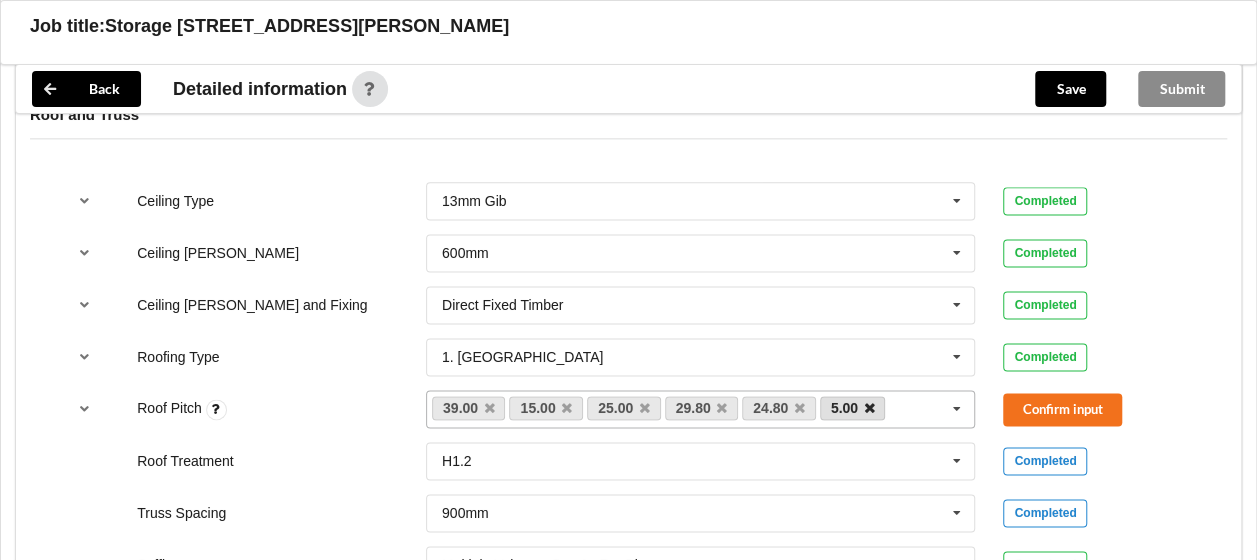 click at bounding box center [869, 408] 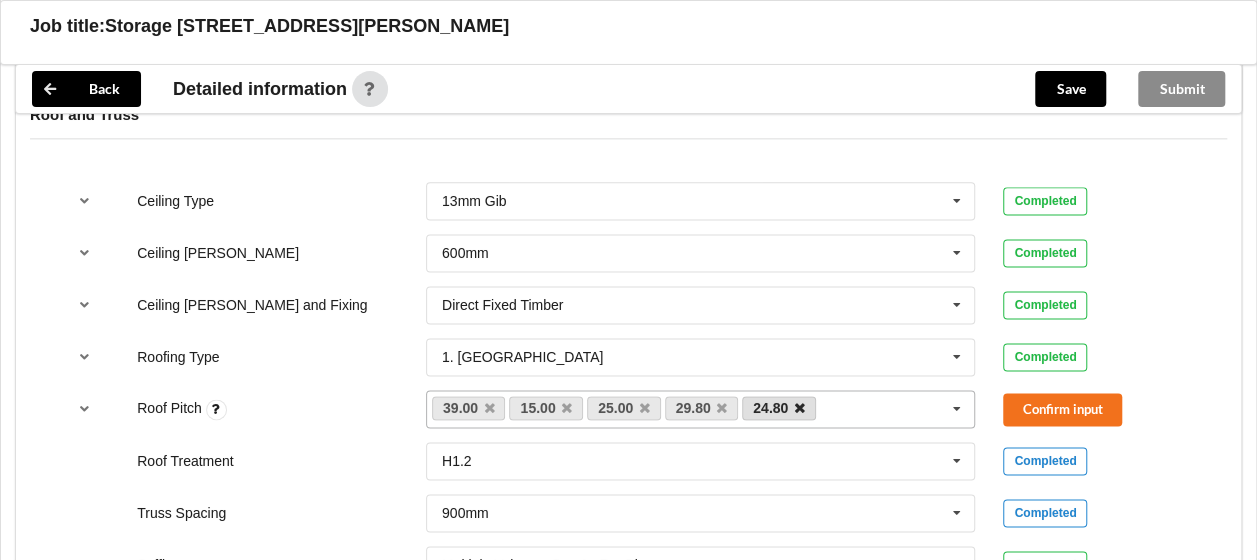 click at bounding box center (800, 408) 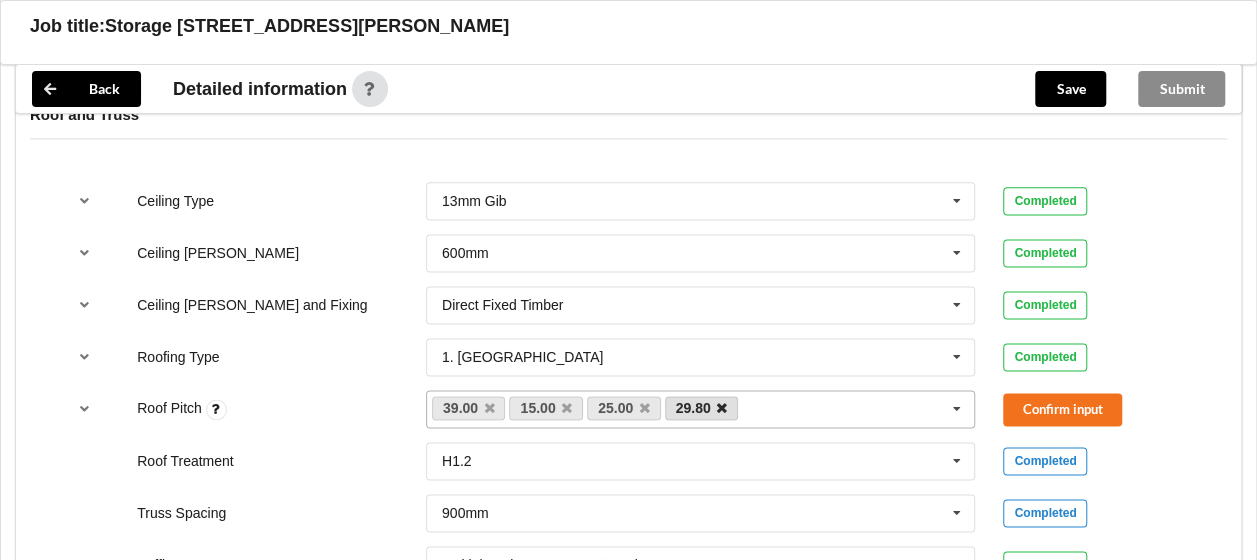 click at bounding box center (722, 408) 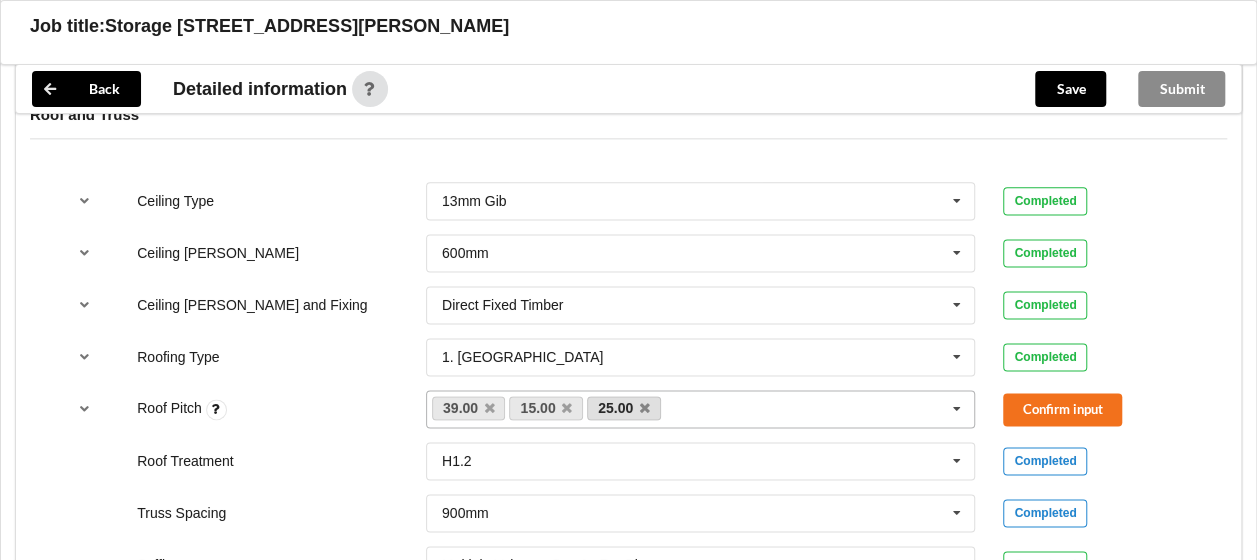 click on "25.00" at bounding box center [624, 408] 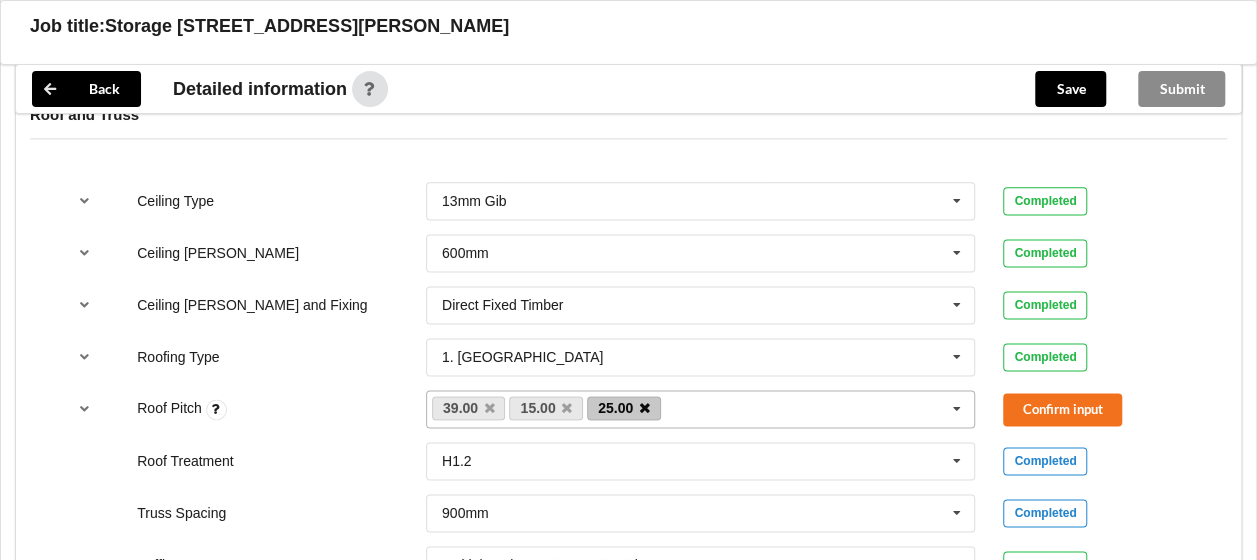 click at bounding box center (645, 408) 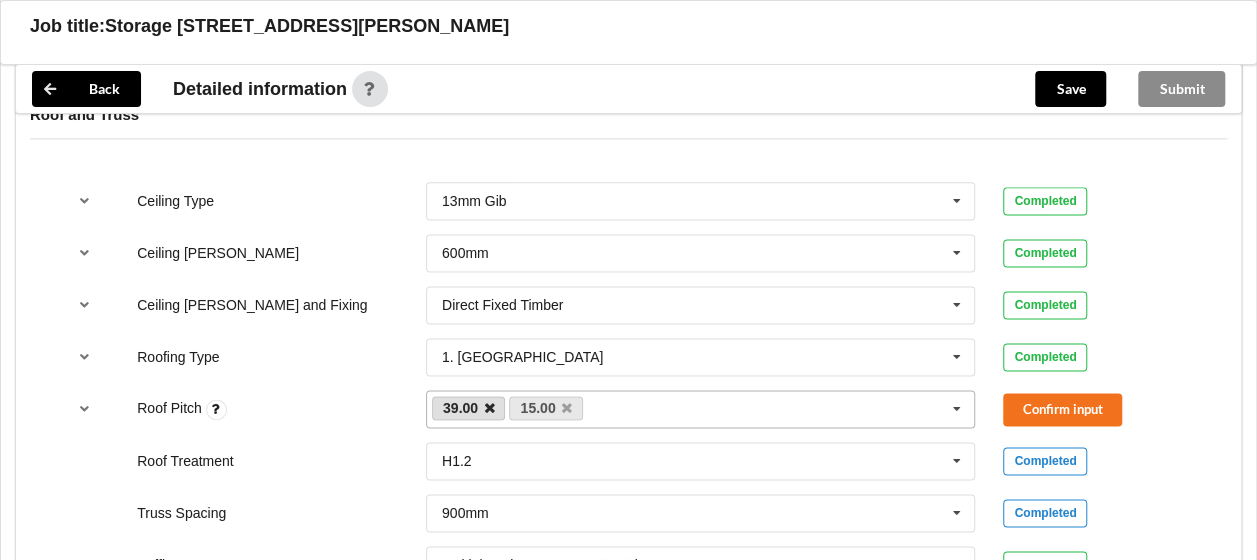 click at bounding box center [489, 408] 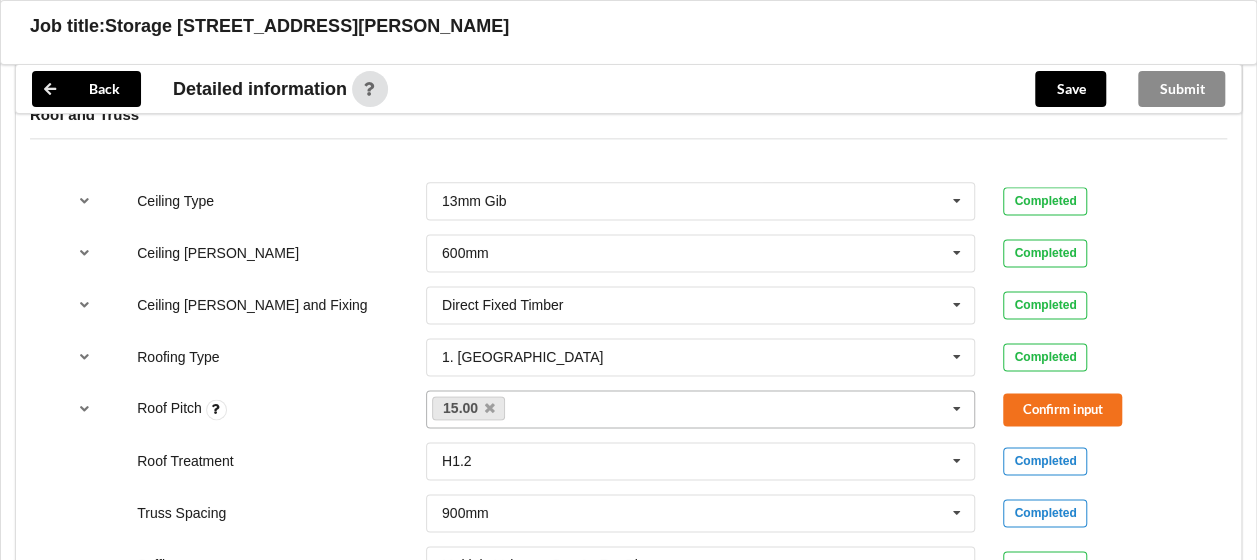 click on "15.00 5.00 24.80 25.00 29.80 39.00 None" at bounding box center (701, 409) 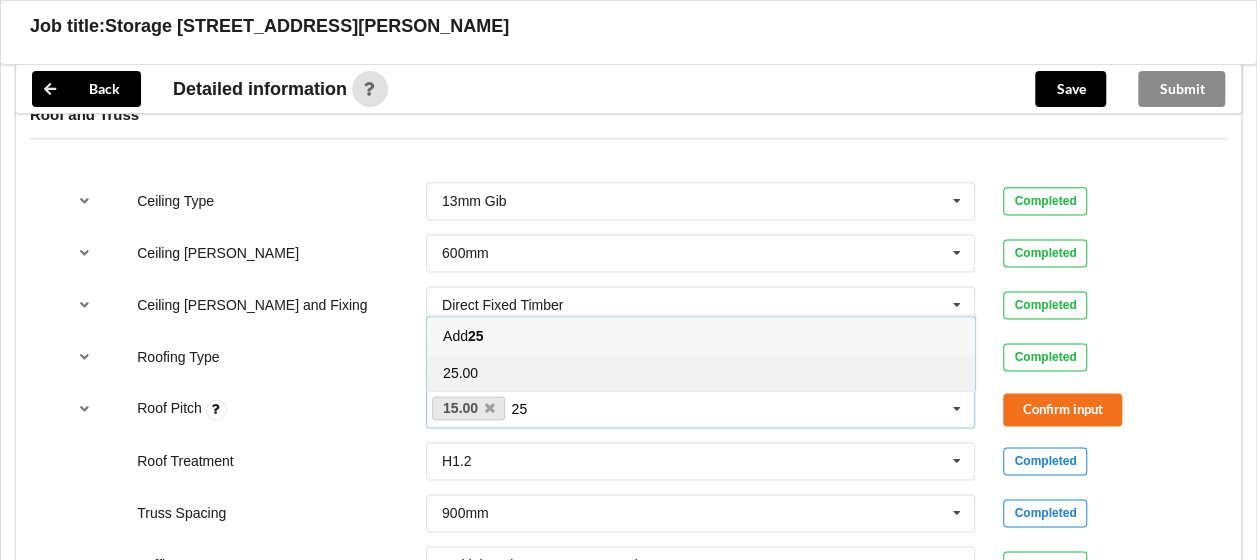 type on "25" 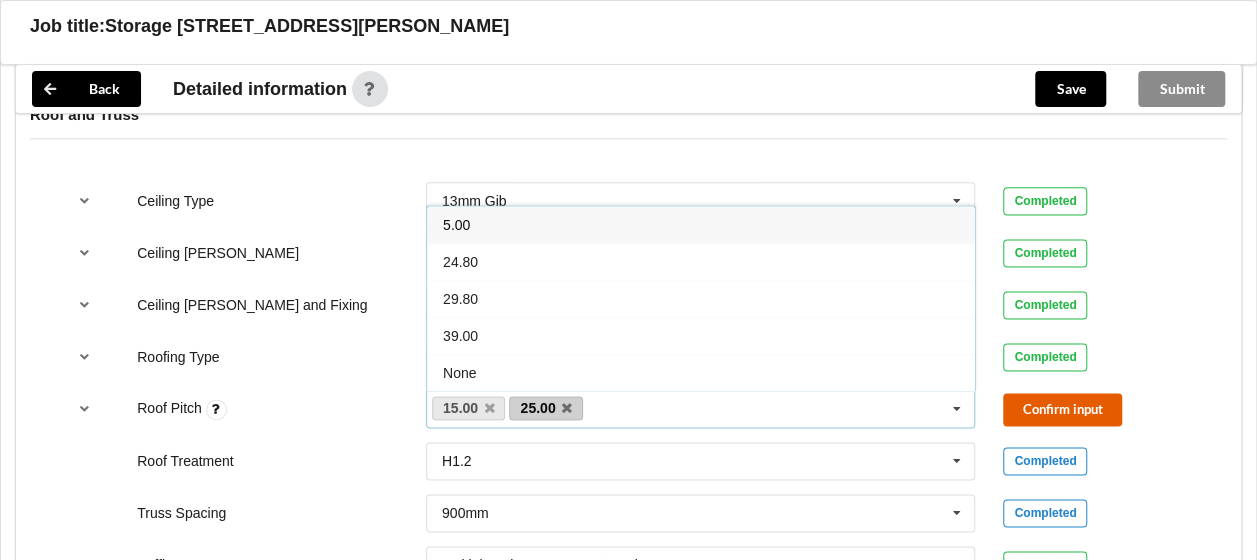 click on "Confirm input" at bounding box center (1062, 409) 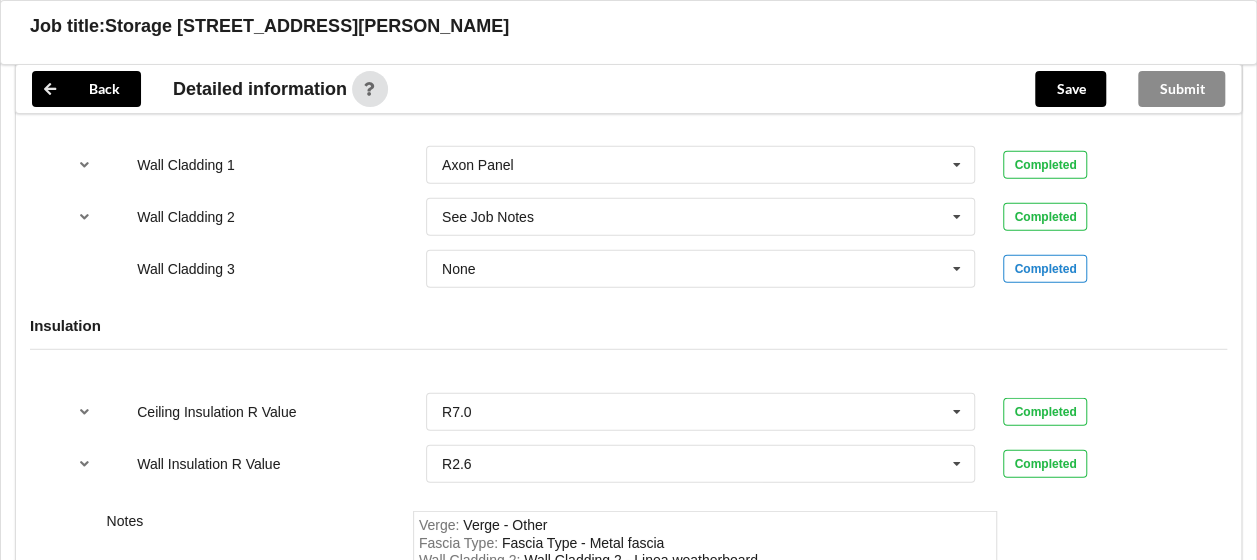 scroll, scrollTop: 2882, scrollLeft: 0, axis: vertical 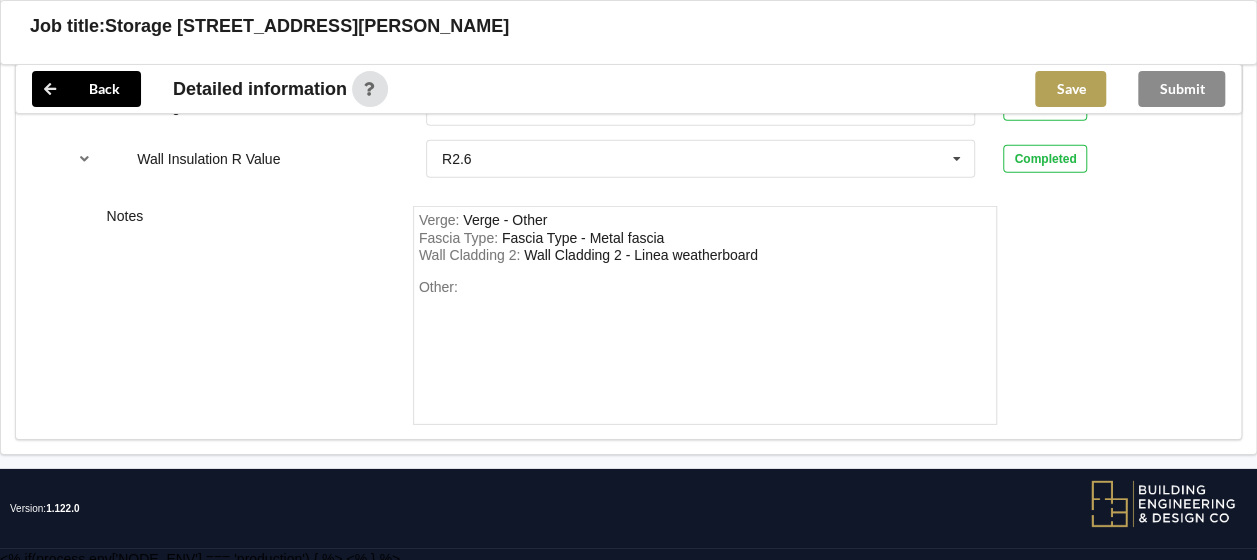 click on "Save" at bounding box center (1070, 89) 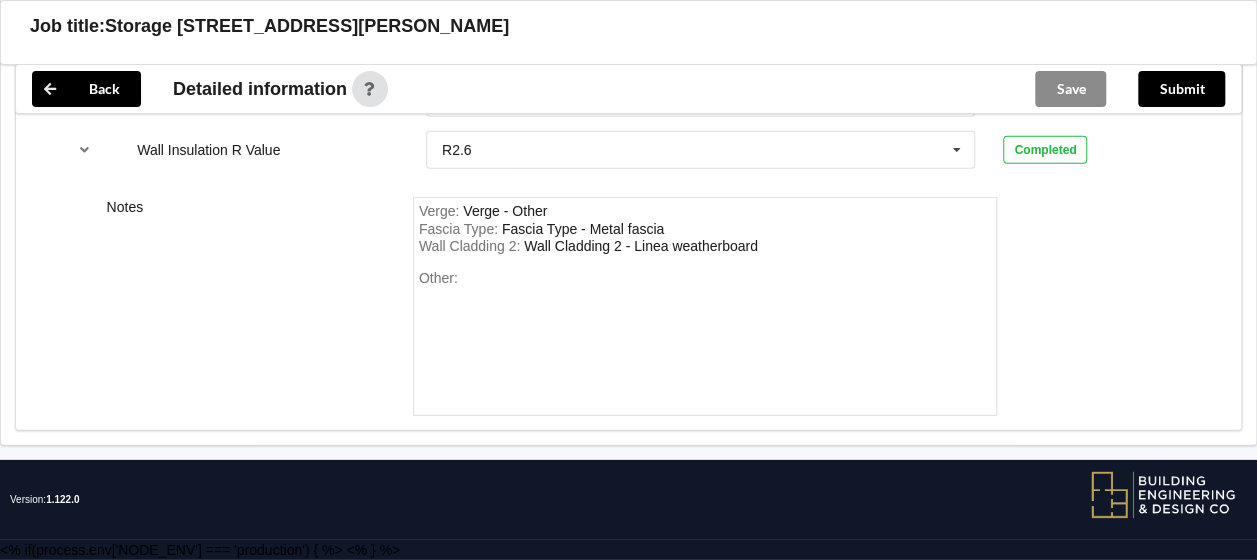 scroll, scrollTop: 2791, scrollLeft: 0, axis: vertical 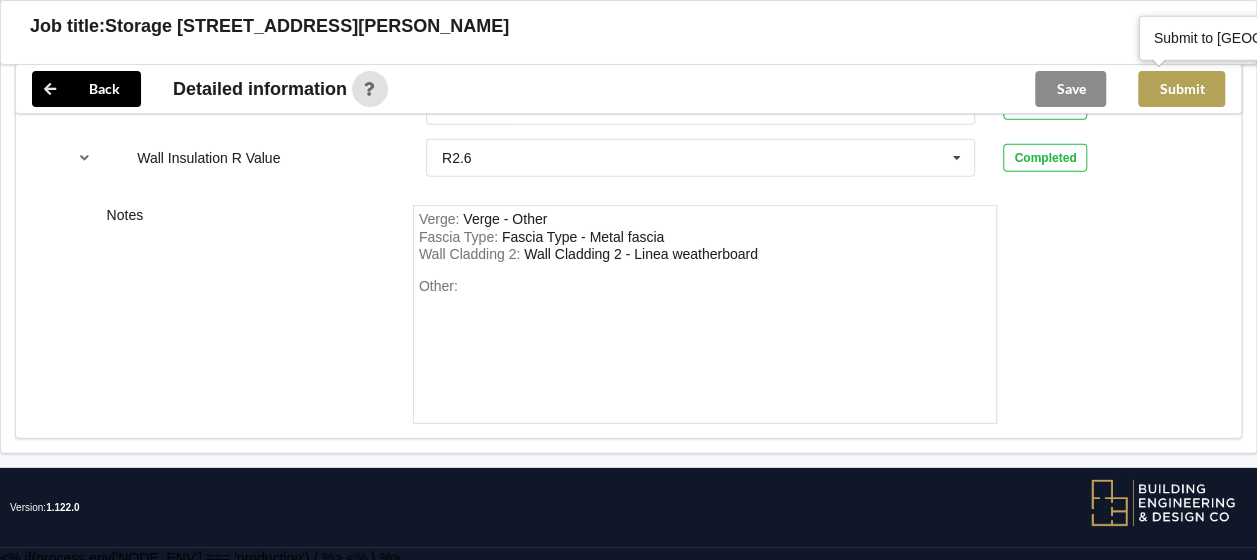 click on "Submit" at bounding box center (1181, 89) 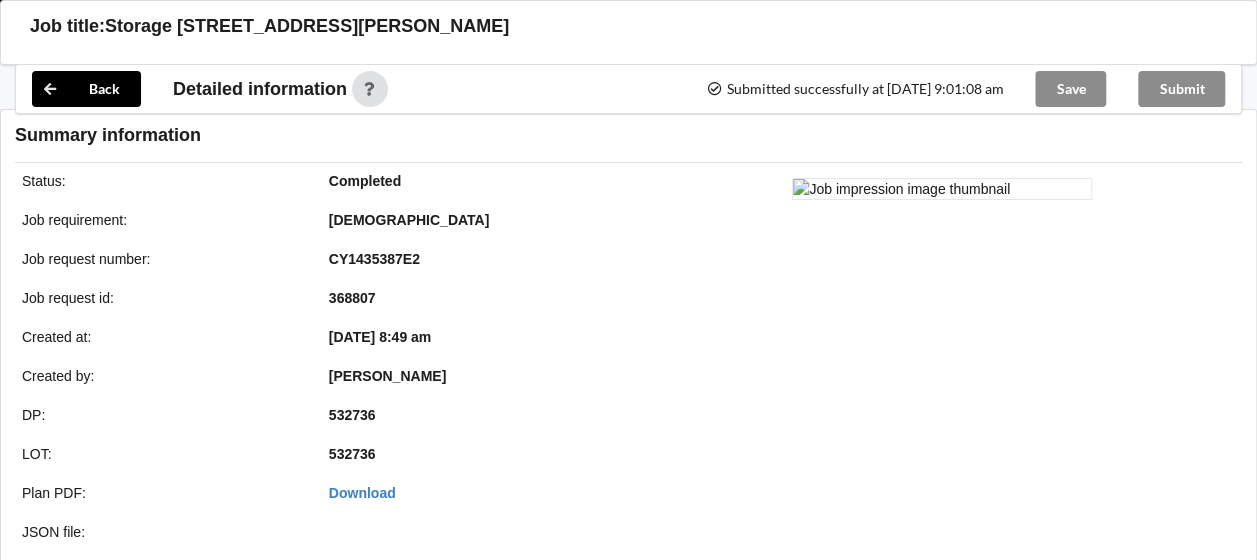 scroll, scrollTop: 2791, scrollLeft: 0, axis: vertical 